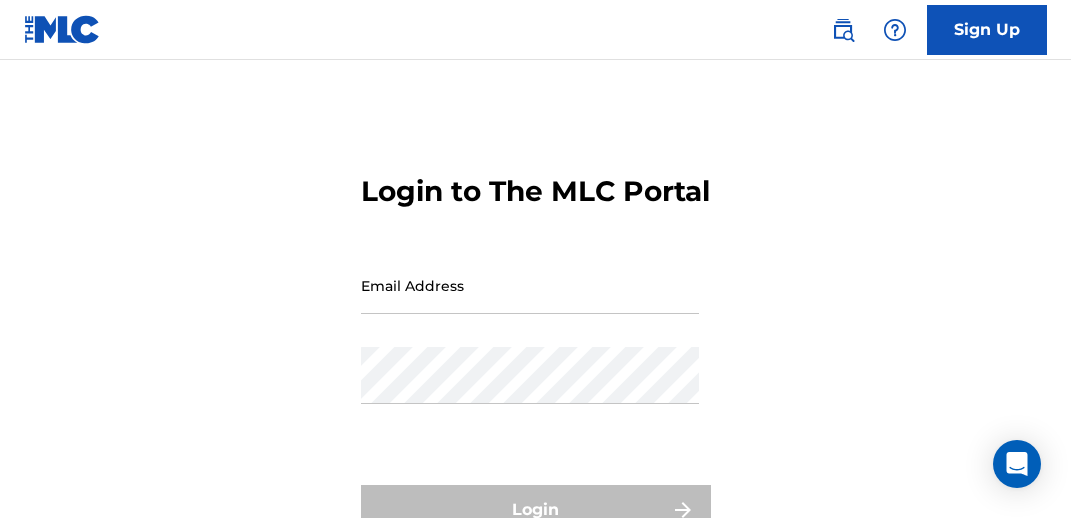 scroll, scrollTop: 0, scrollLeft: 0, axis: both 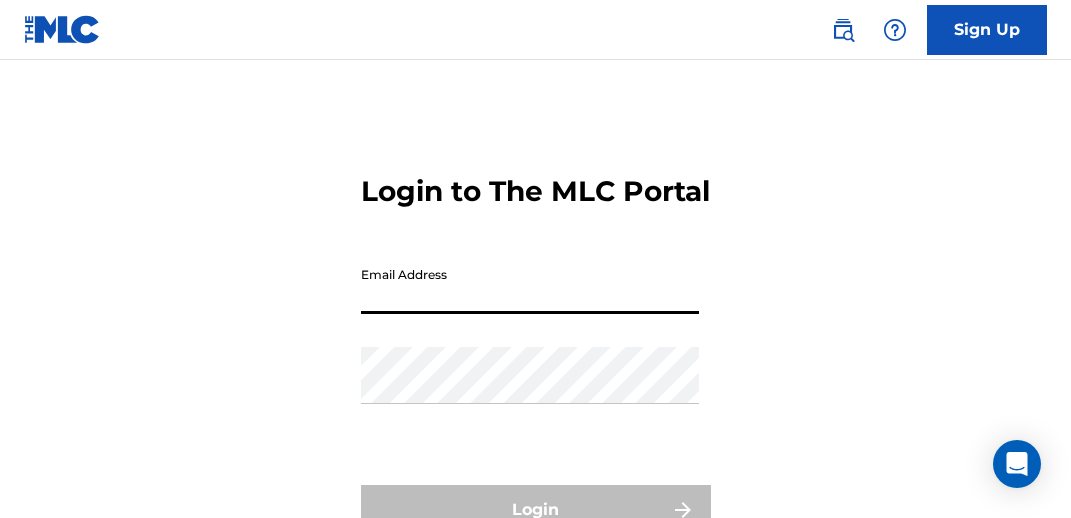 click on "Email Address" at bounding box center [530, 285] 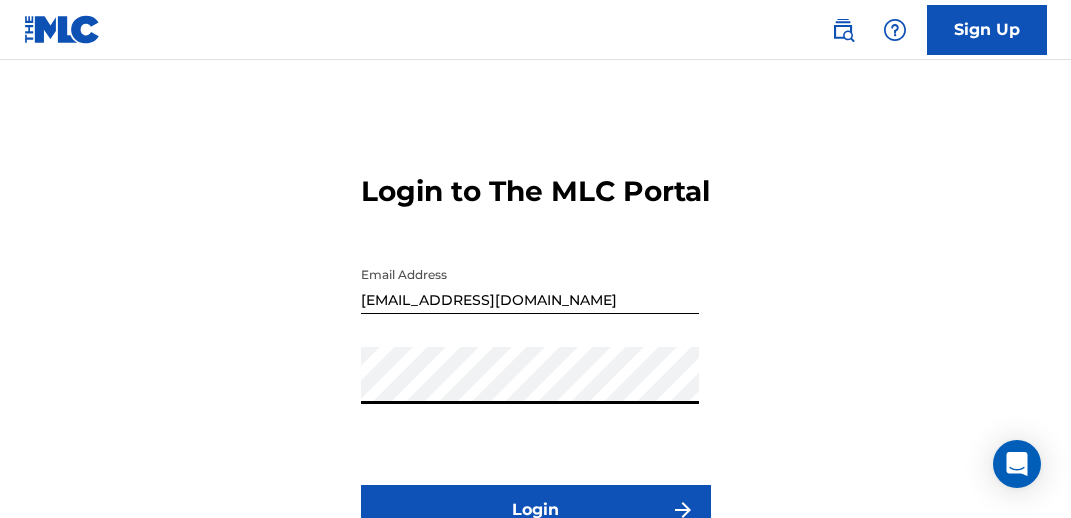 click on "Login" at bounding box center (536, 510) 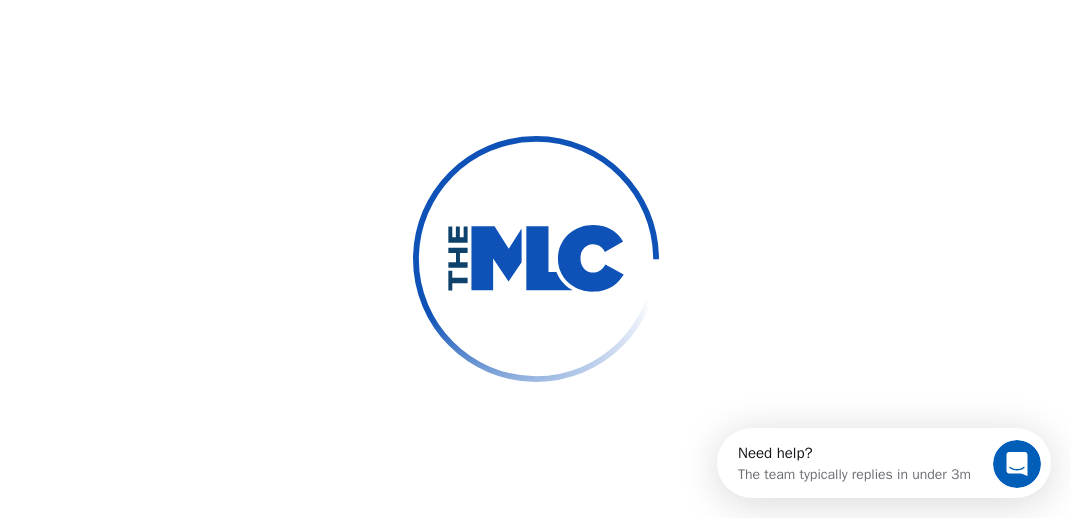 scroll, scrollTop: 0, scrollLeft: 0, axis: both 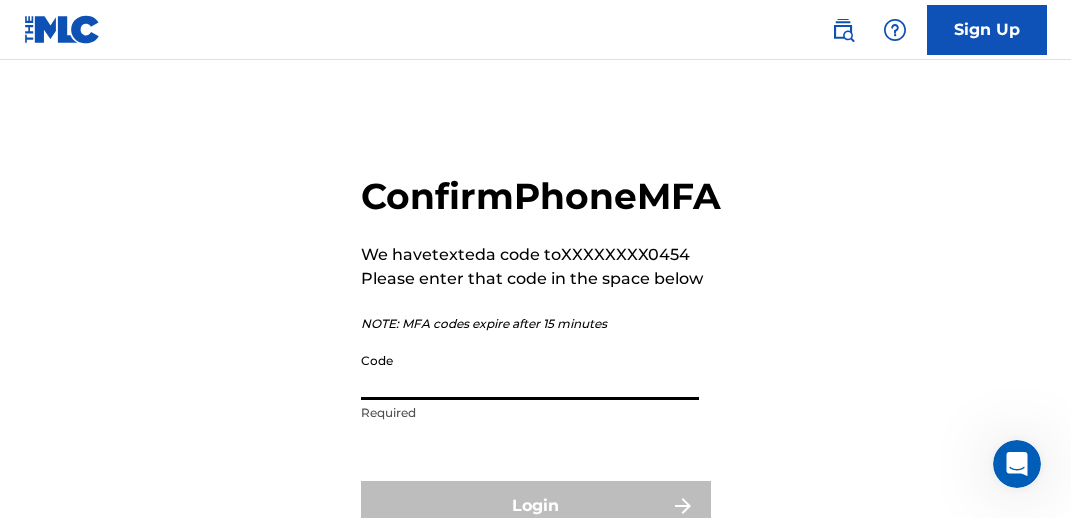 drag, startPoint x: 466, startPoint y: 434, endPoint x: 497, endPoint y: 417, distance: 35.35534 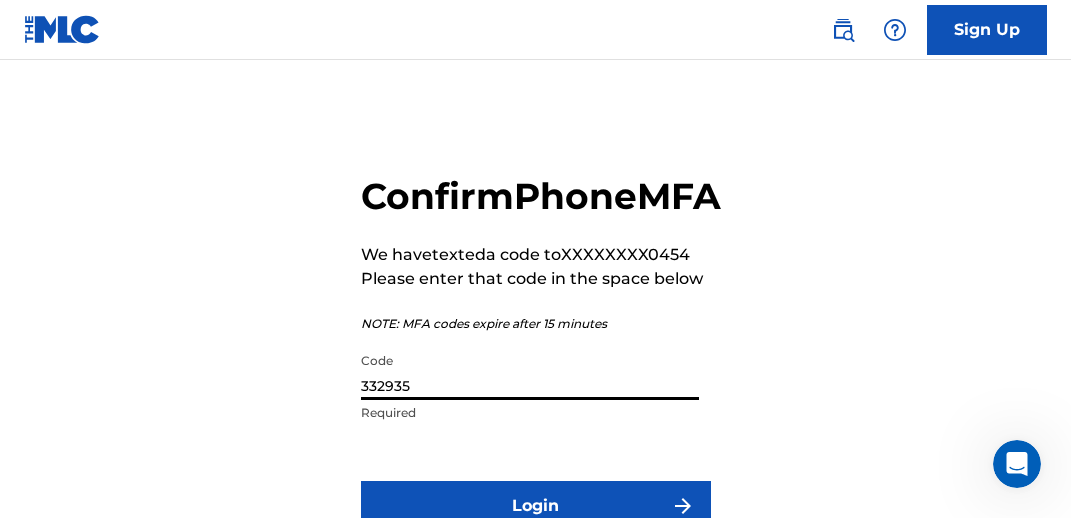 type on "332935" 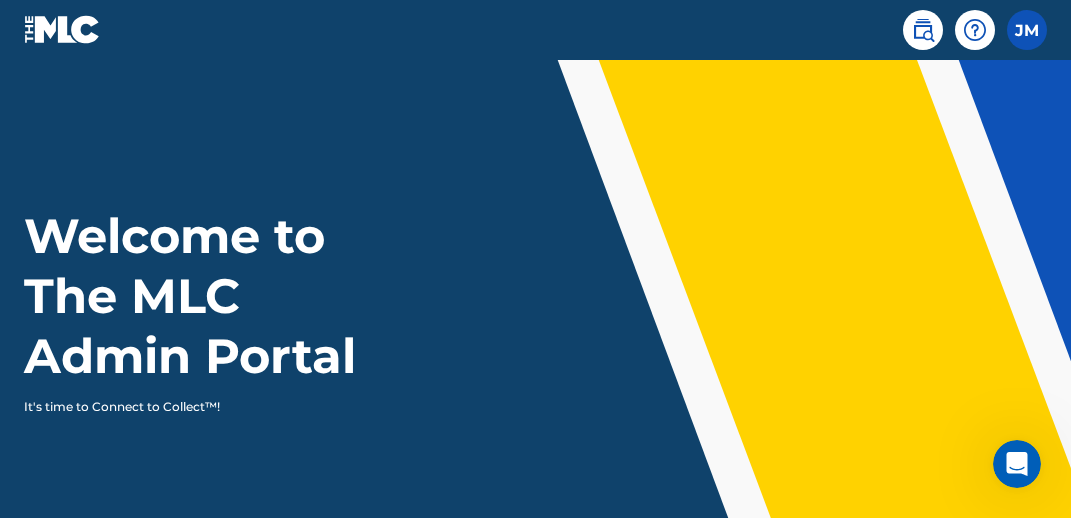 scroll, scrollTop: 0, scrollLeft: 0, axis: both 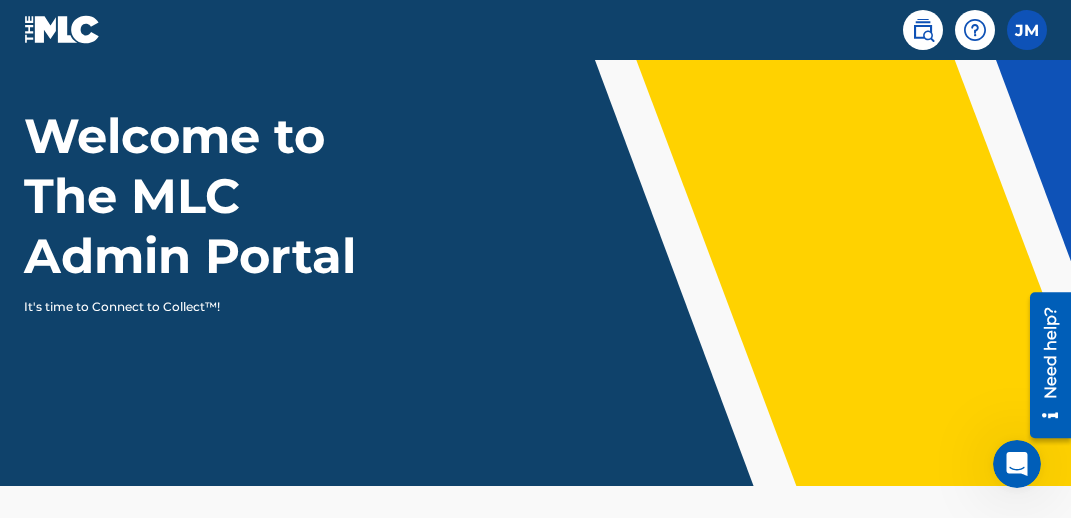 click at bounding box center (923, 30) 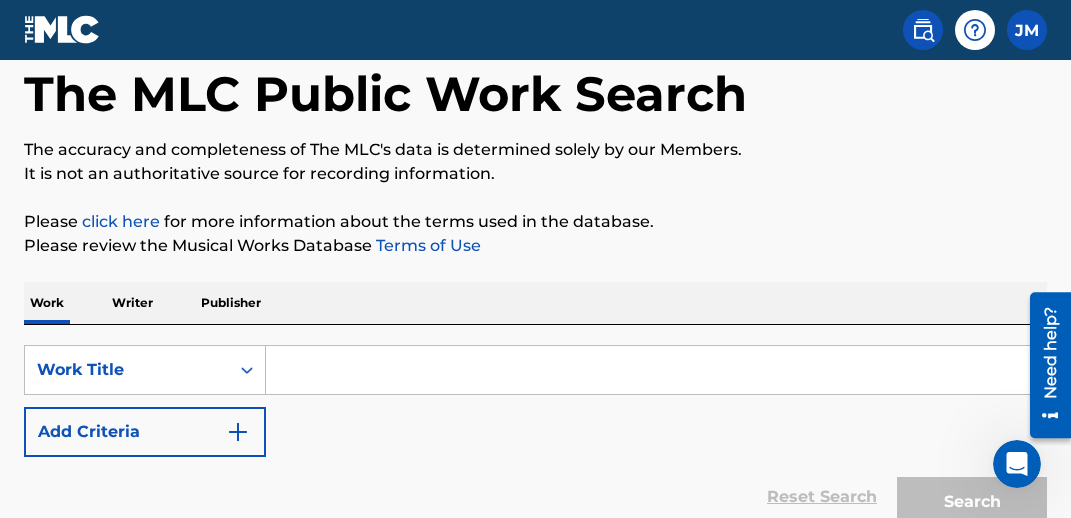 scroll, scrollTop: 0, scrollLeft: 0, axis: both 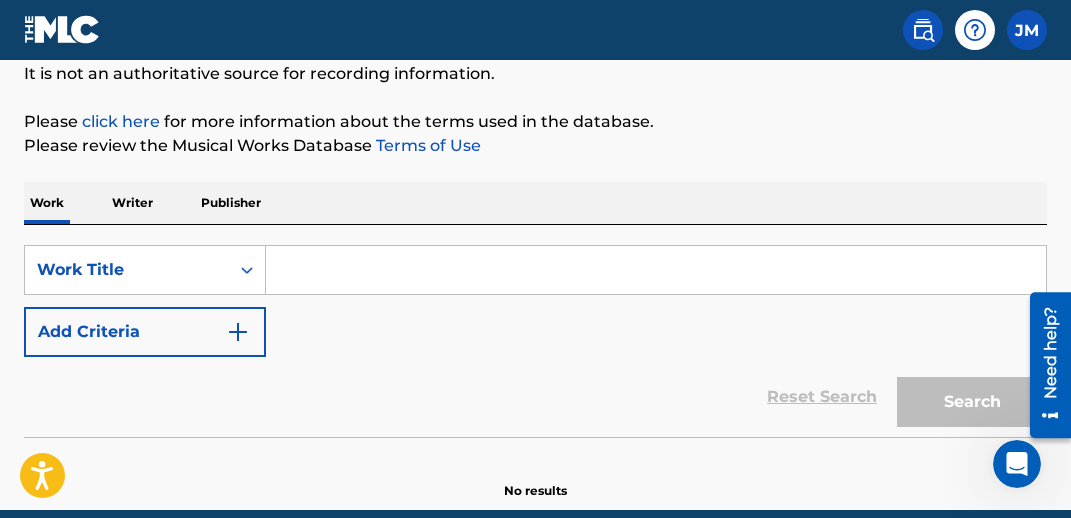 click on "Writer" at bounding box center [132, 203] 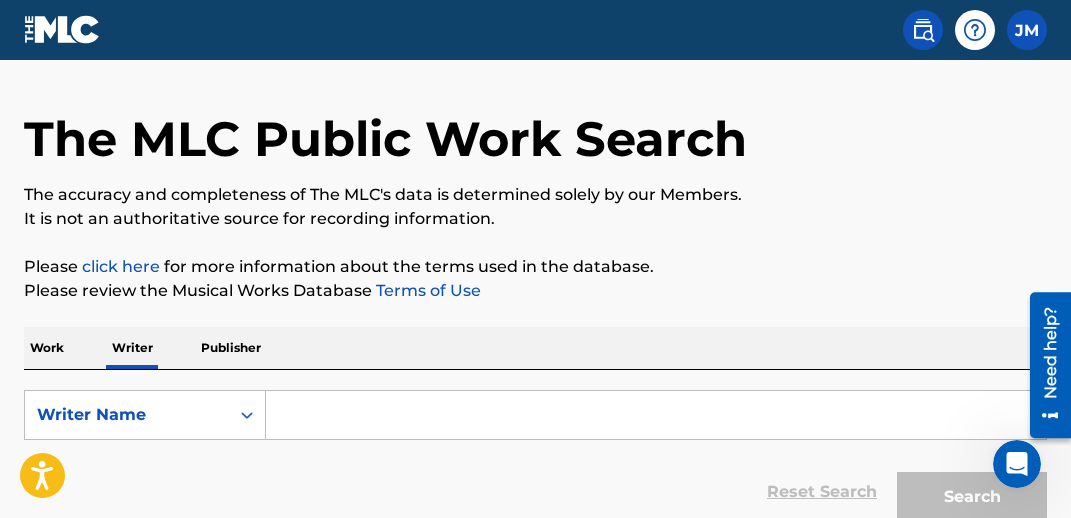 scroll, scrollTop: 100, scrollLeft: 0, axis: vertical 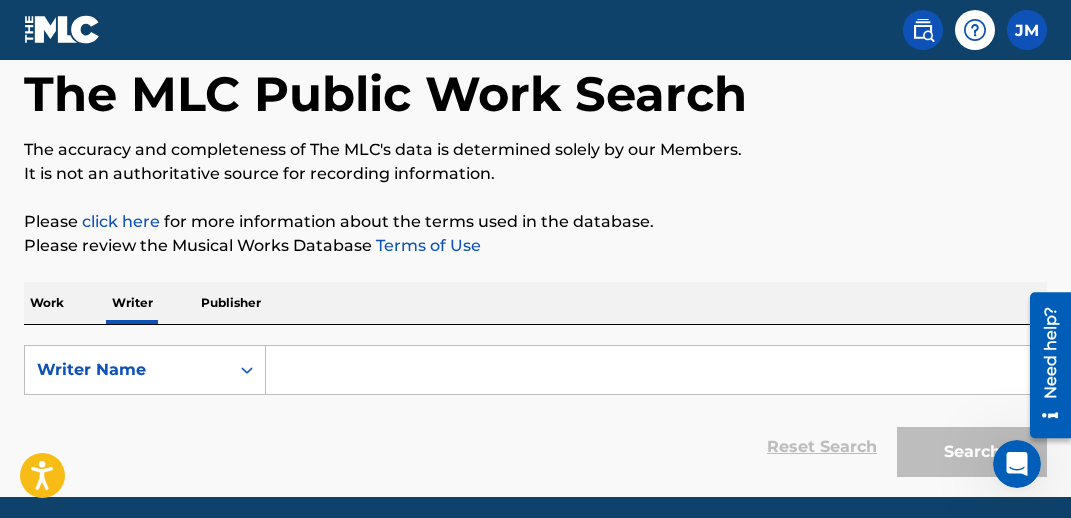 click at bounding box center (656, 370) 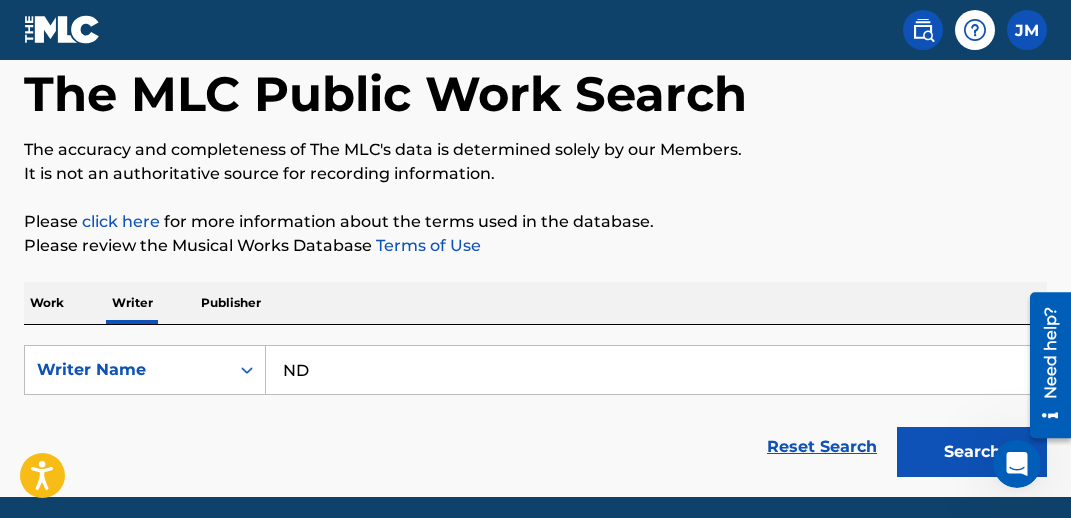 type on "N" 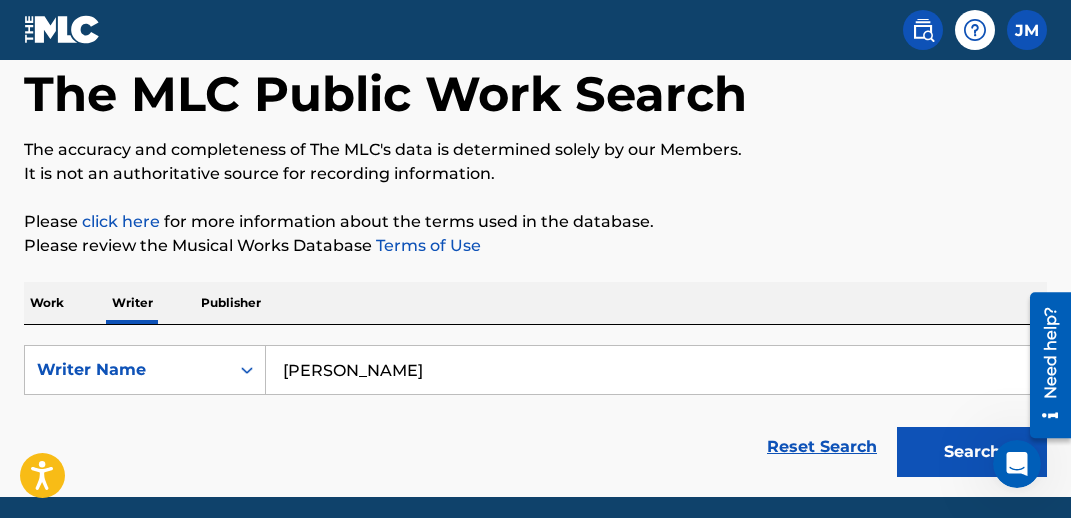 type on "Andrew Cale" 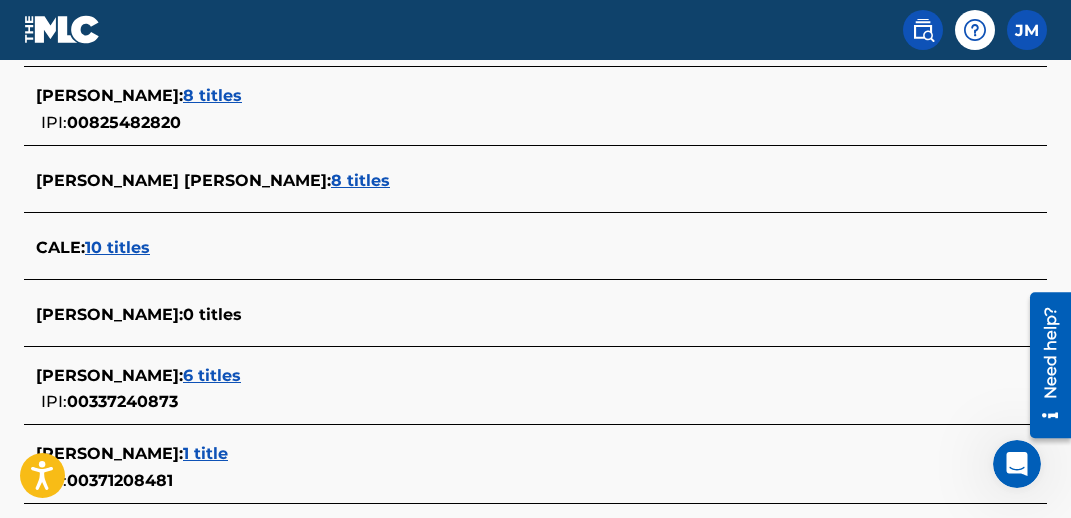 scroll, scrollTop: 900, scrollLeft: 0, axis: vertical 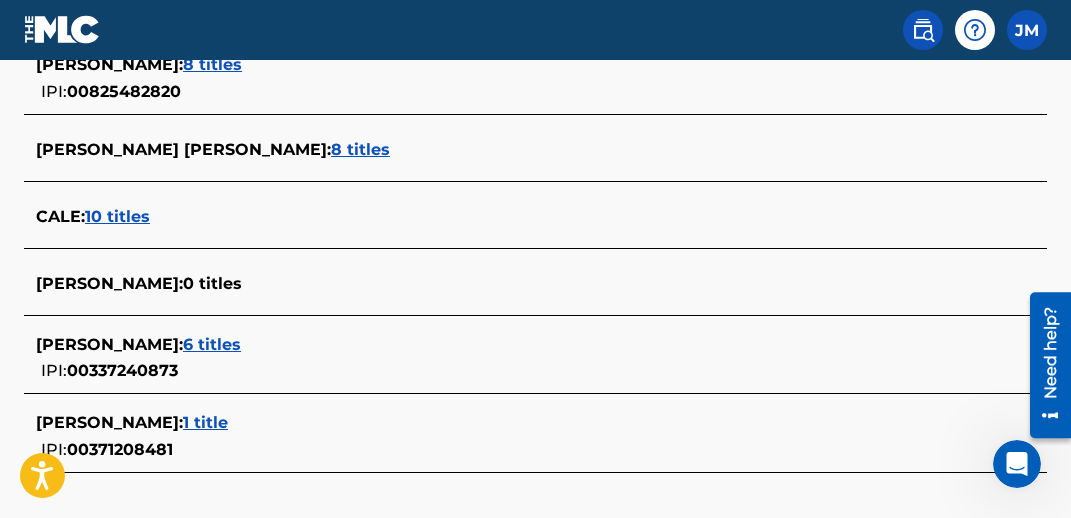 click on "6 titles" at bounding box center [212, 344] 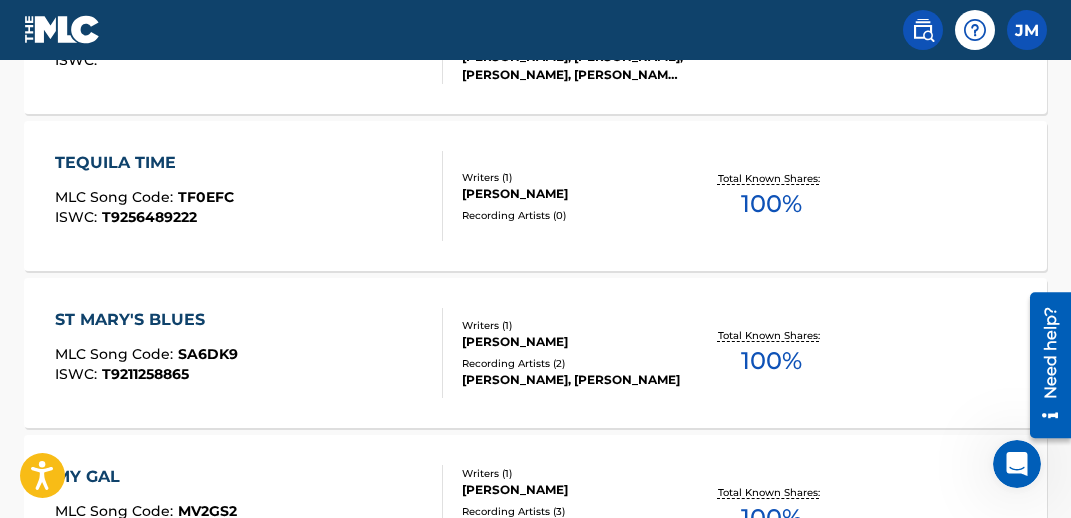 scroll, scrollTop: 1074, scrollLeft: 0, axis: vertical 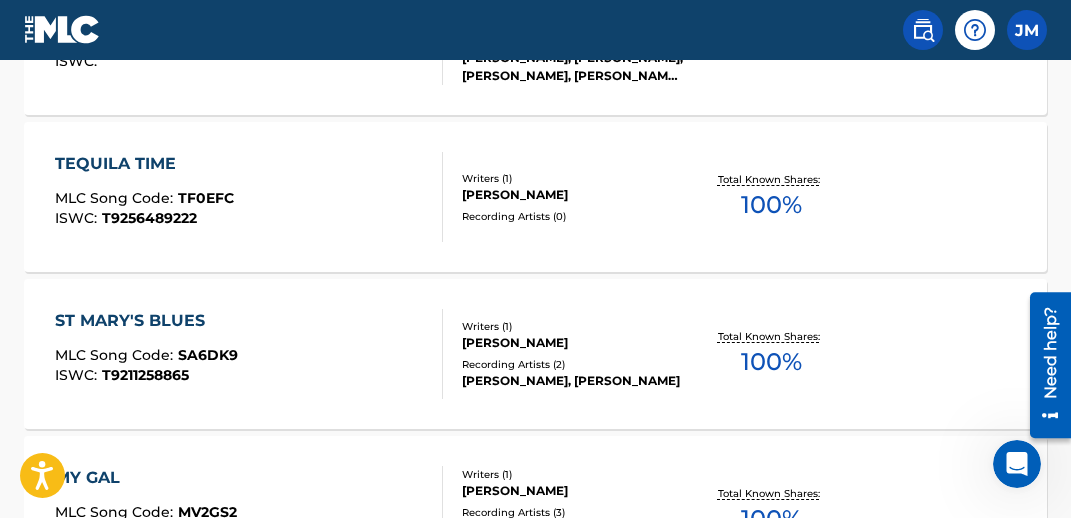 click on "TEQUILA TIME" at bounding box center (144, 164) 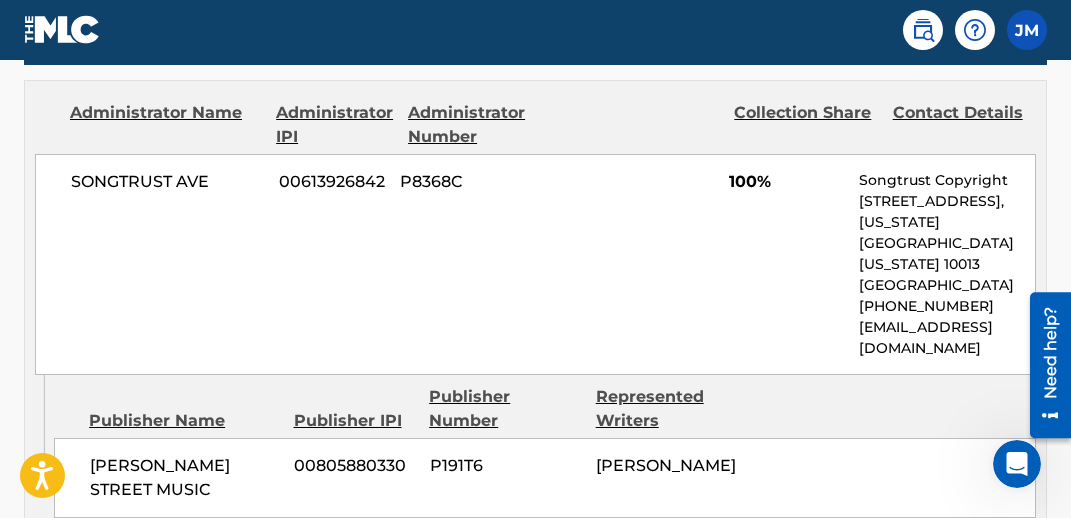 scroll, scrollTop: 900, scrollLeft: 0, axis: vertical 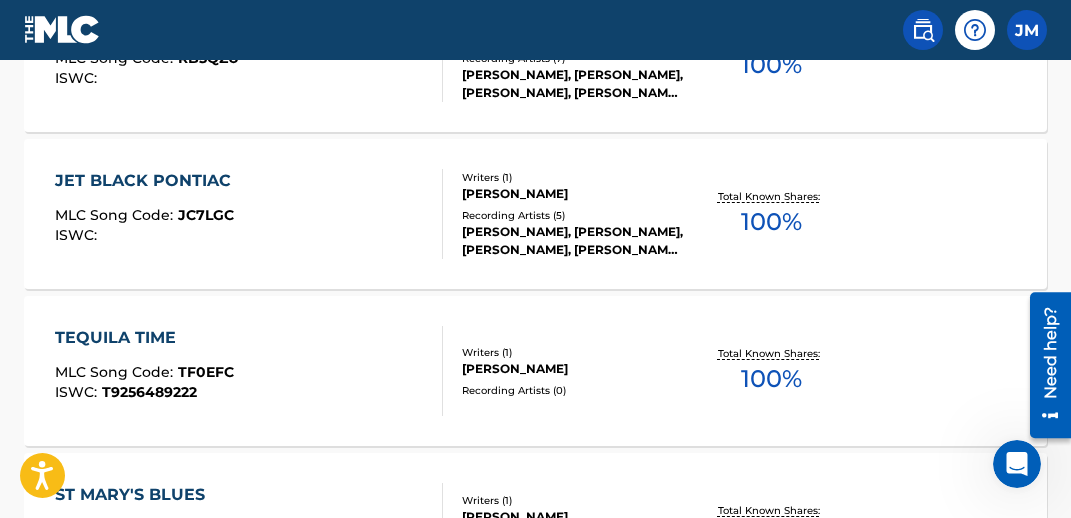 click on "JET BLACK PONTIAC" at bounding box center [148, 181] 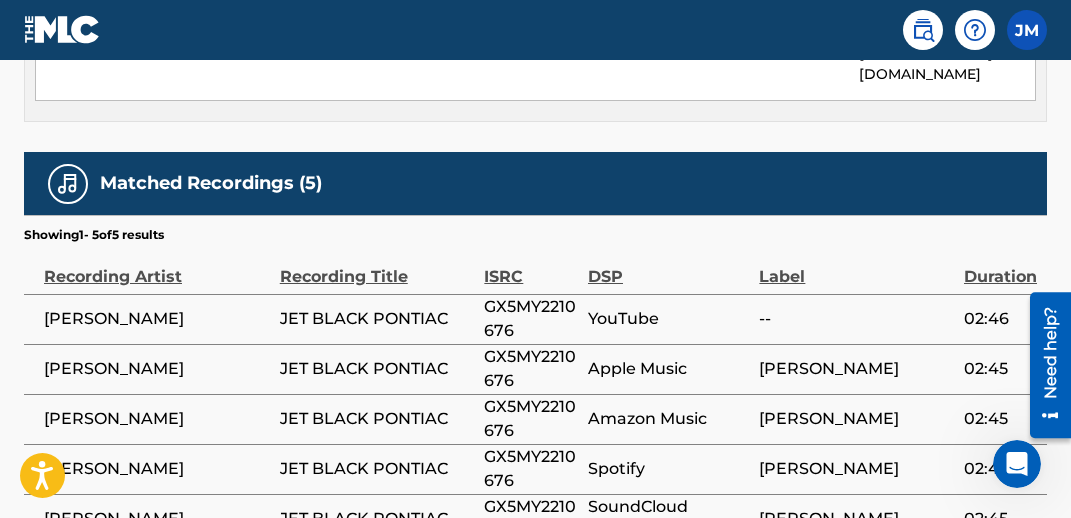 scroll, scrollTop: 1200, scrollLeft: 0, axis: vertical 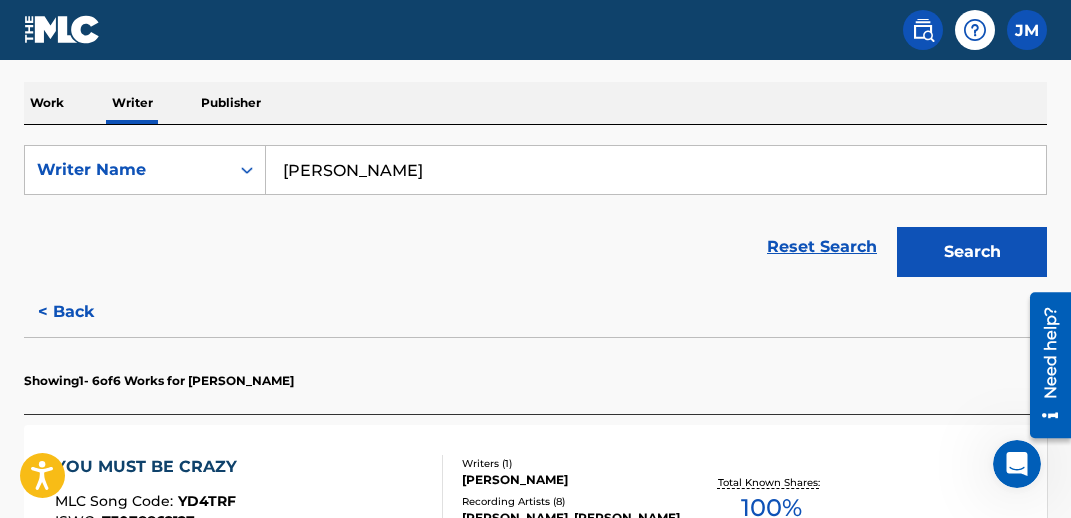 drag, startPoint x: 467, startPoint y: 178, endPoint x: -1, endPoint y: 174, distance: 468.0171 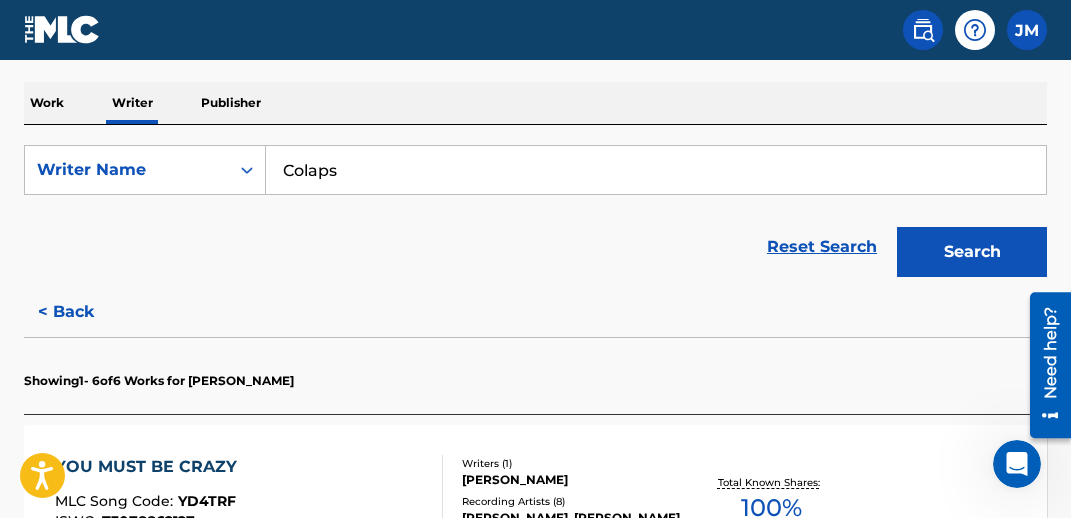 type on "Colaps" 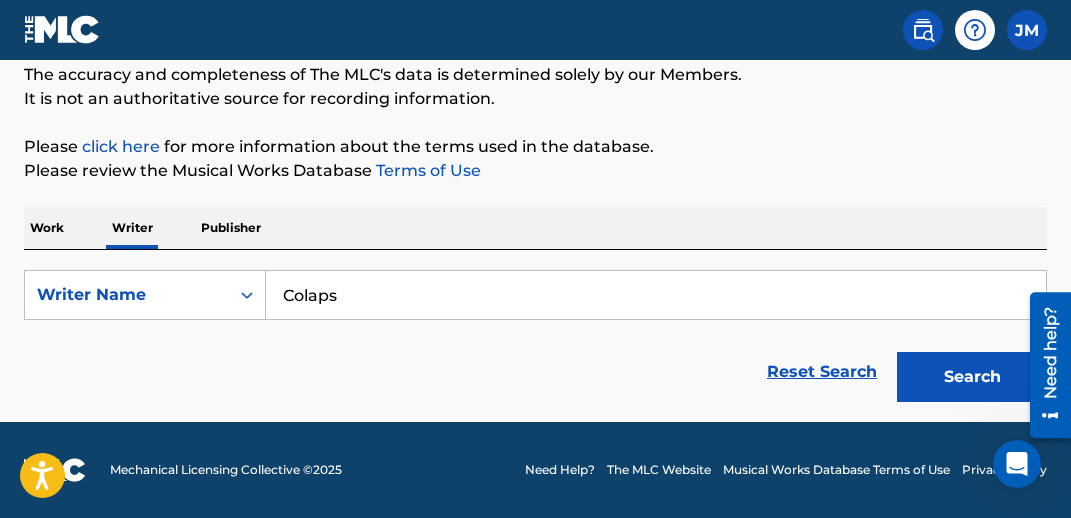 scroll, scrollTop: 175, scrollLeft: 0, axis: vertical 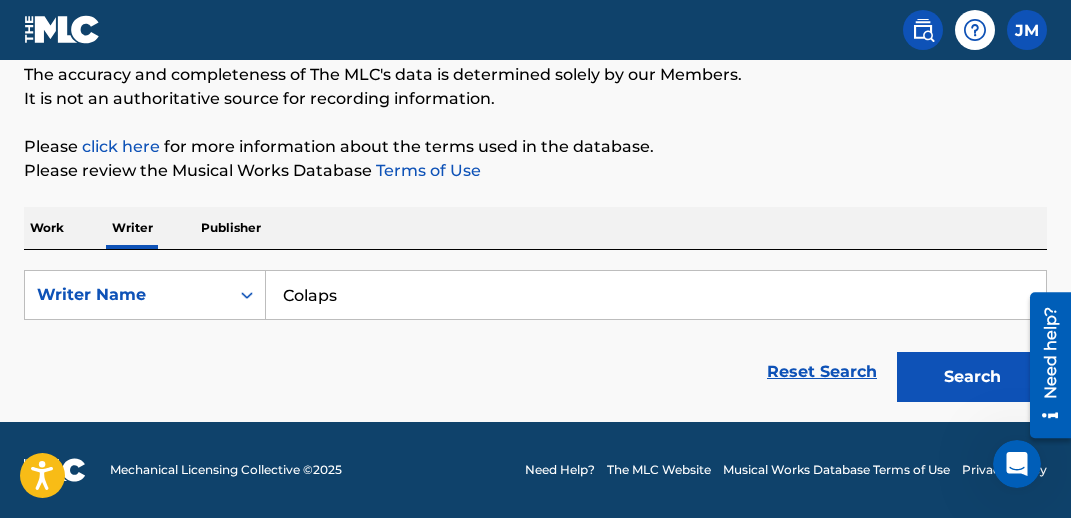 click on "Work" at bounding box center [47, 228] 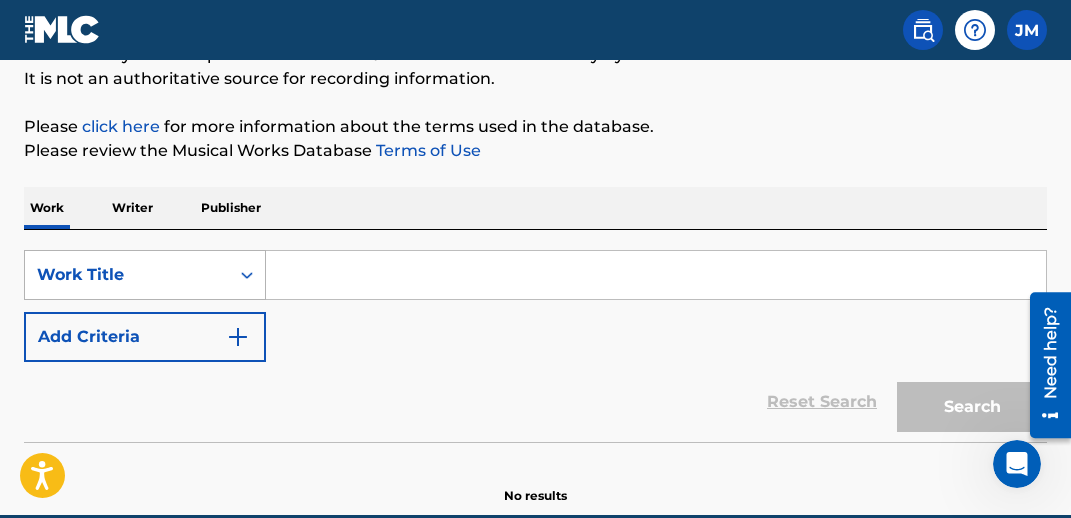 scroll, scrollTop: 200, scrollLeft: 0, axis: vertical 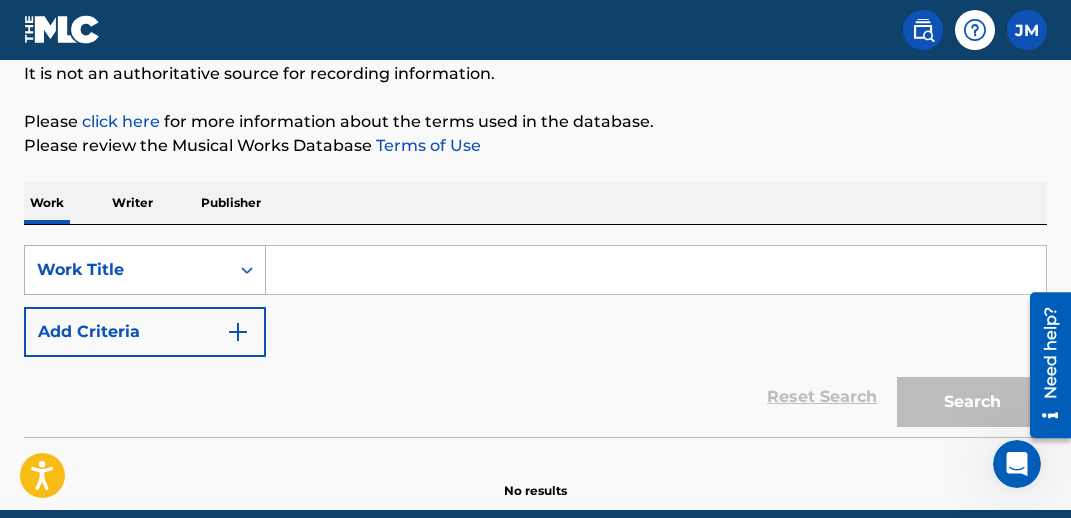 click 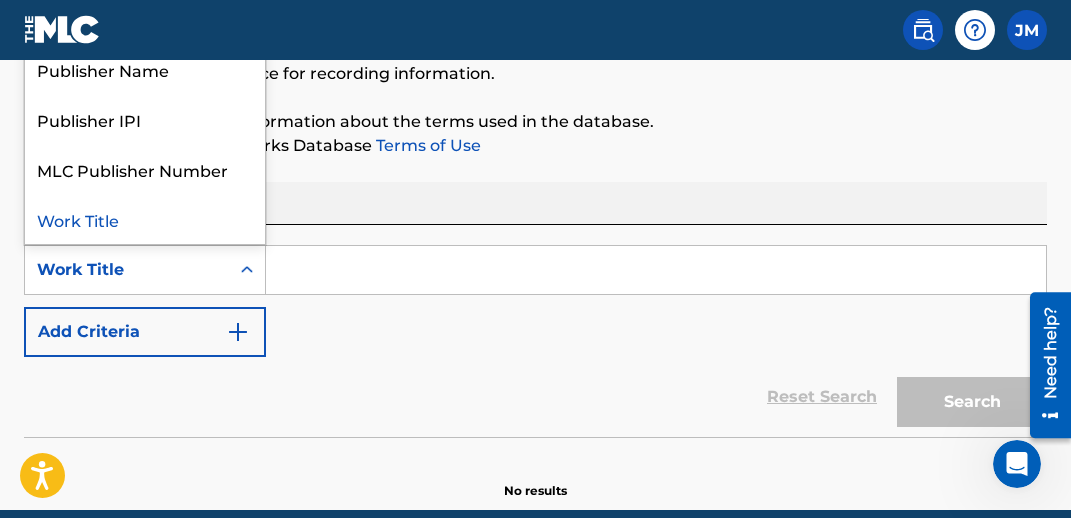 scroll, scrollTop: 0, scrollLeft: 0, axis: both 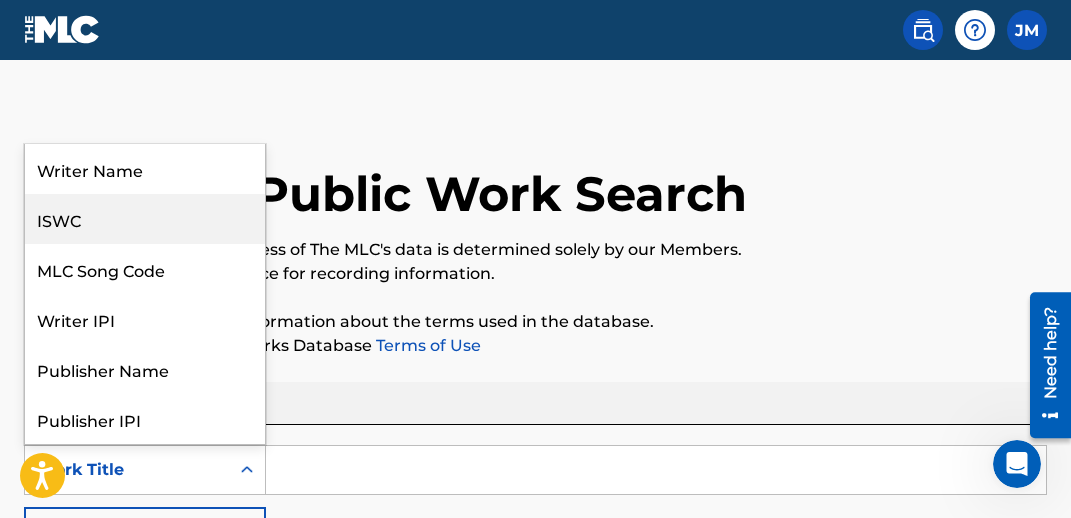 click on "The MLC Public Work Search" at bounding box center (535, 183) 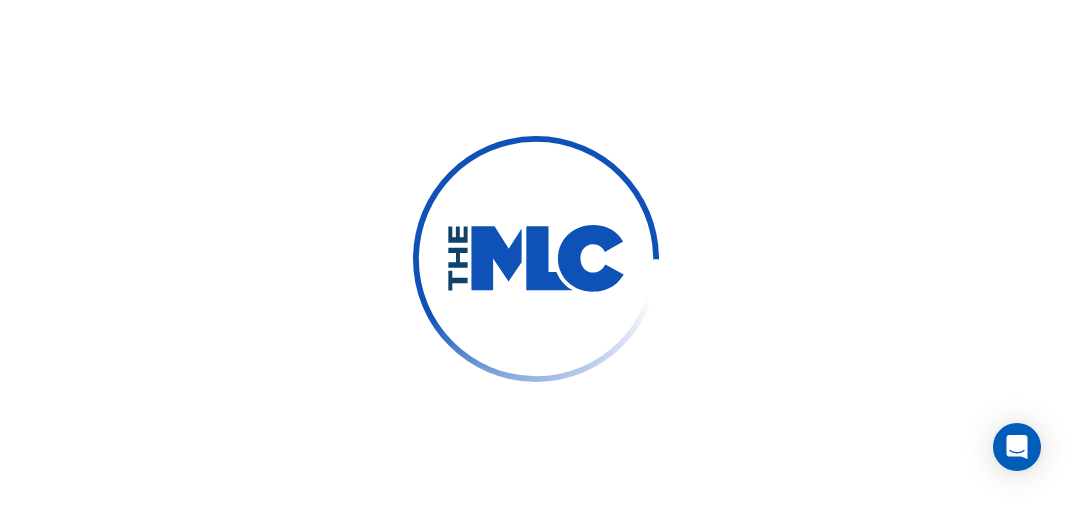 scroll, scrollTop: 0, scrollLeft: 0, axis: both 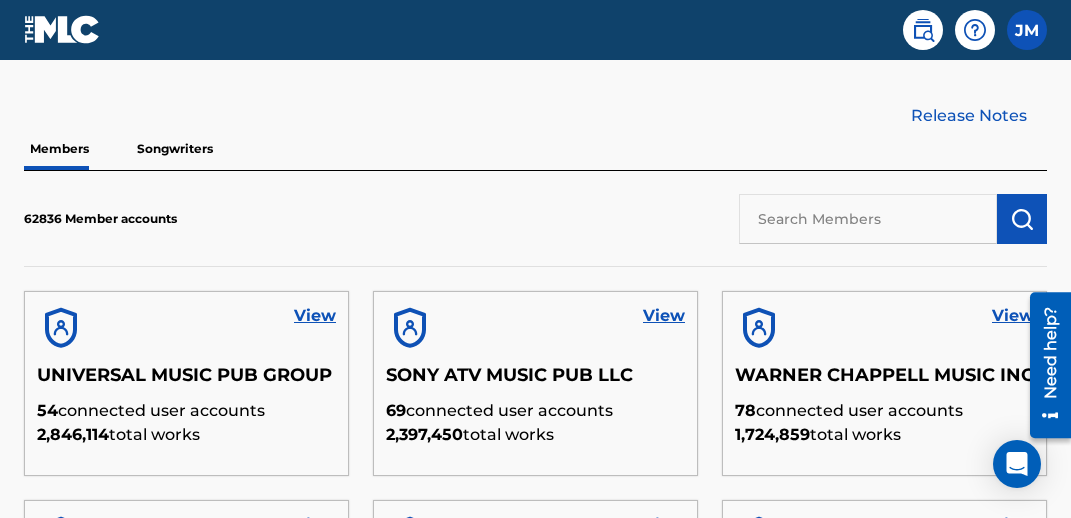 click on "View" at bounding box center [315, 316] 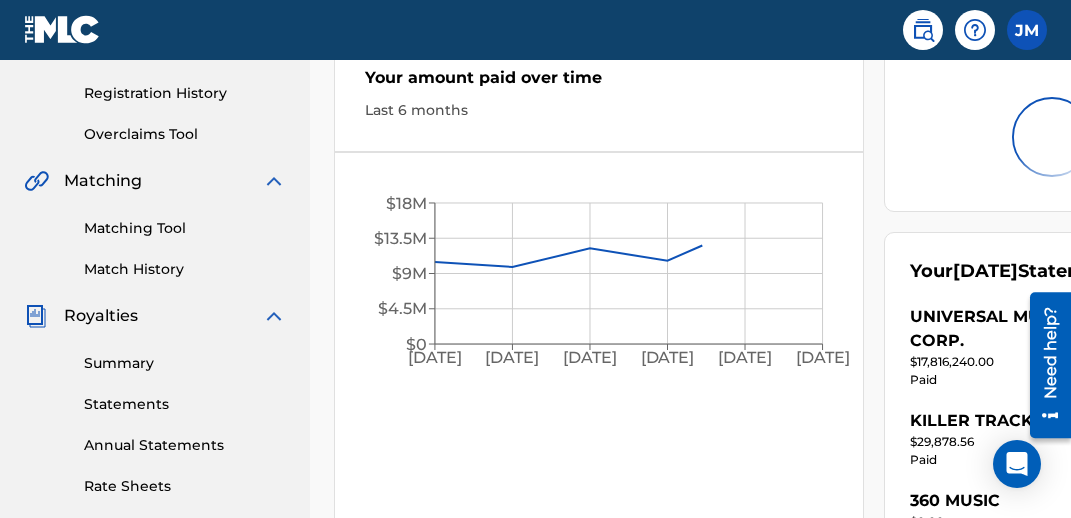 scroll, scrollTop: 400, scrollLeft: 0, axis: vertical 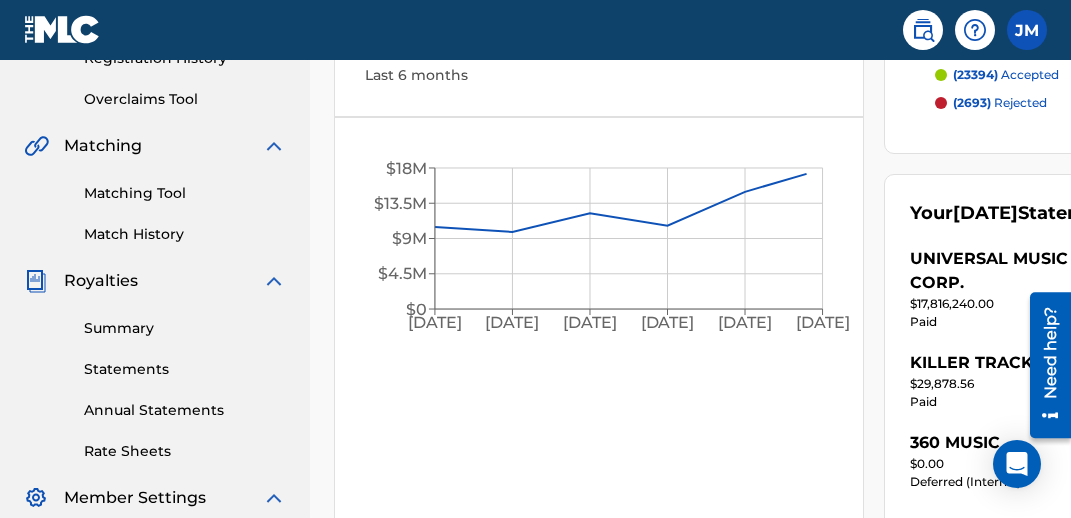 click on "Matching Tool" at bounding box center (185, 193) 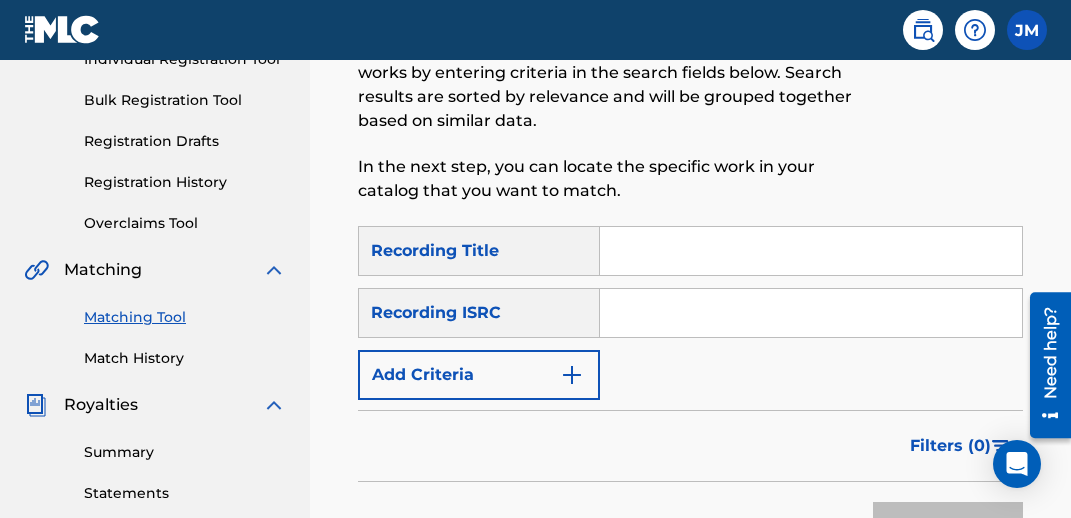 scroll, scrollTop: 300, scrollLeft: 0, axis: vertical 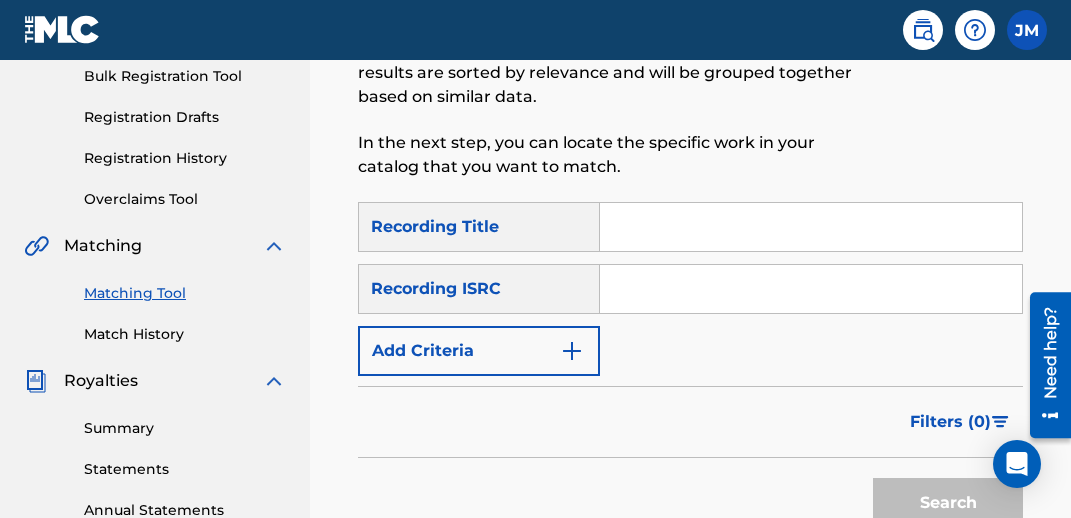 click on "Add Criteria" at bounding box center [479, 351] 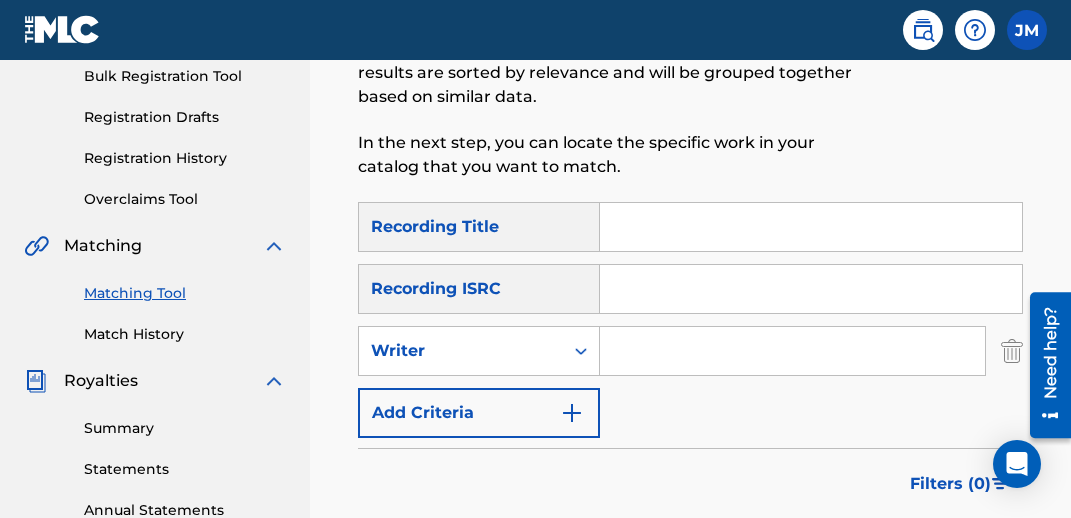 click at bounding box center (792, 351) 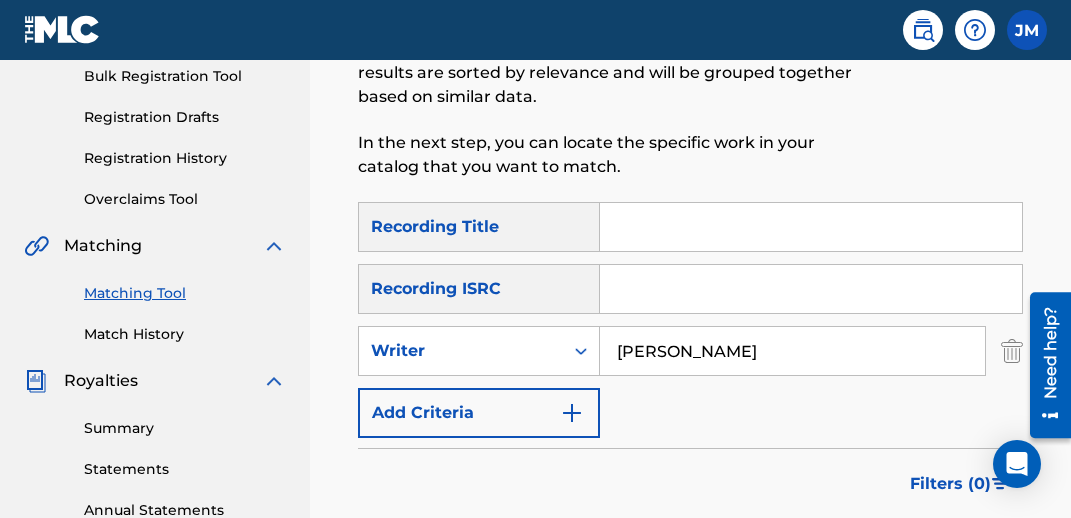 type on "[PERSON_NAME]" 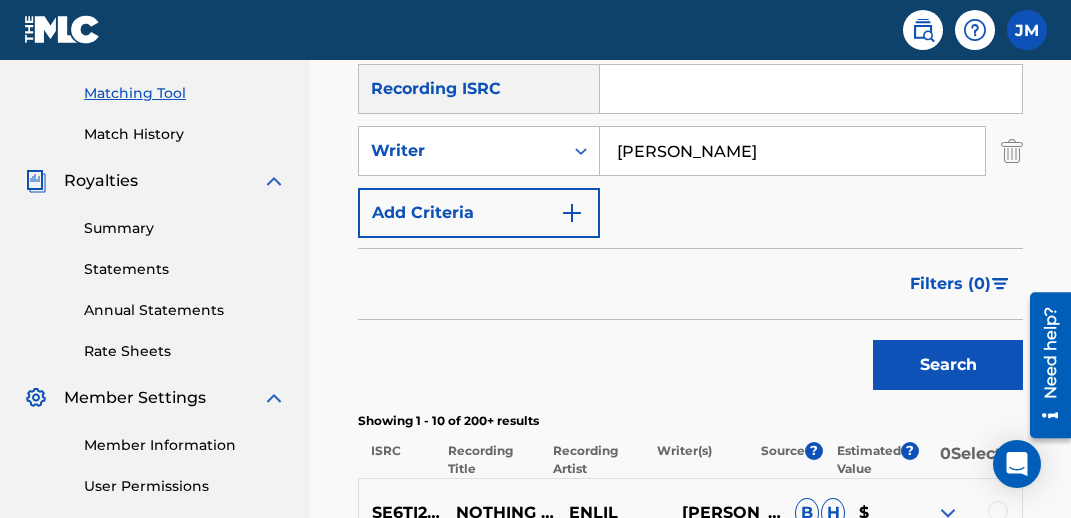 scroll, scrollTop: 400, scrollLeft: 0, axis: vertical 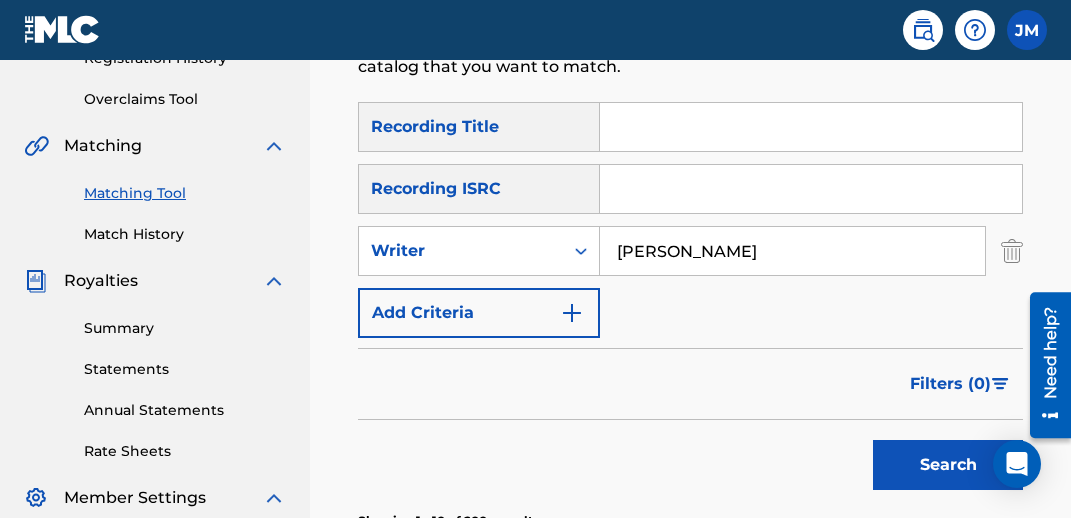 click at bounding box center (811, 127) 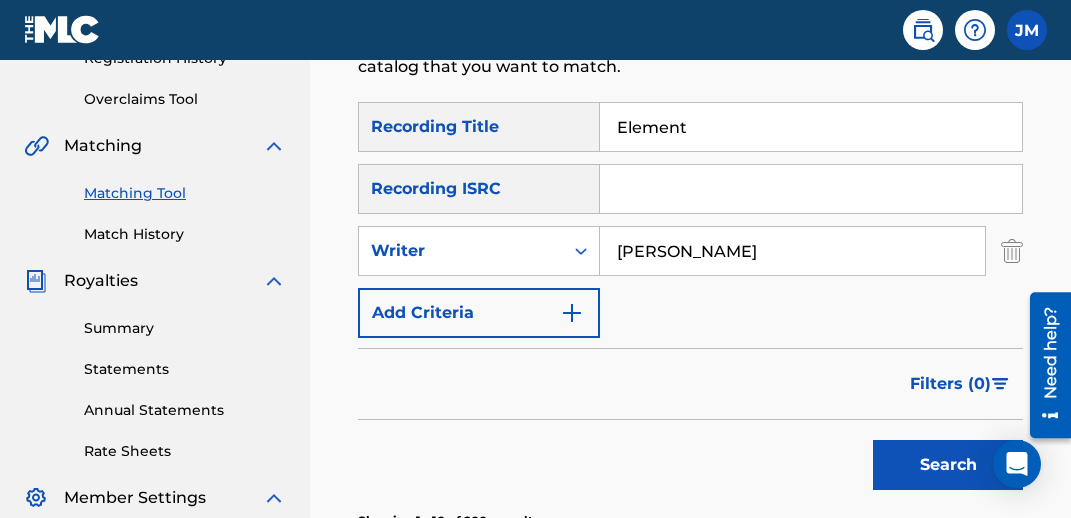 click on "Search" at bounding box center [948, 465] 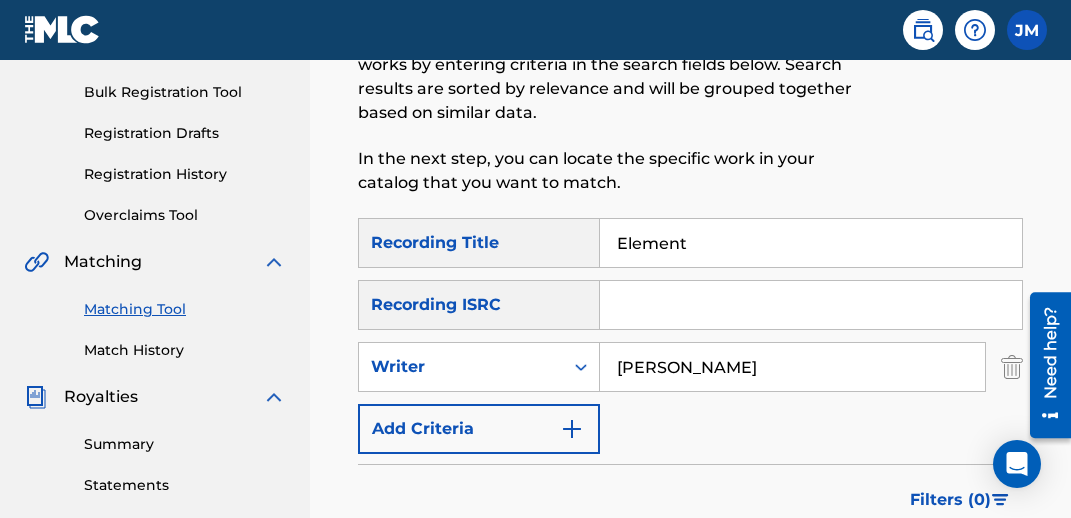 scroll, scrollTop: 300, scrollLeft: 0, axis: vertical 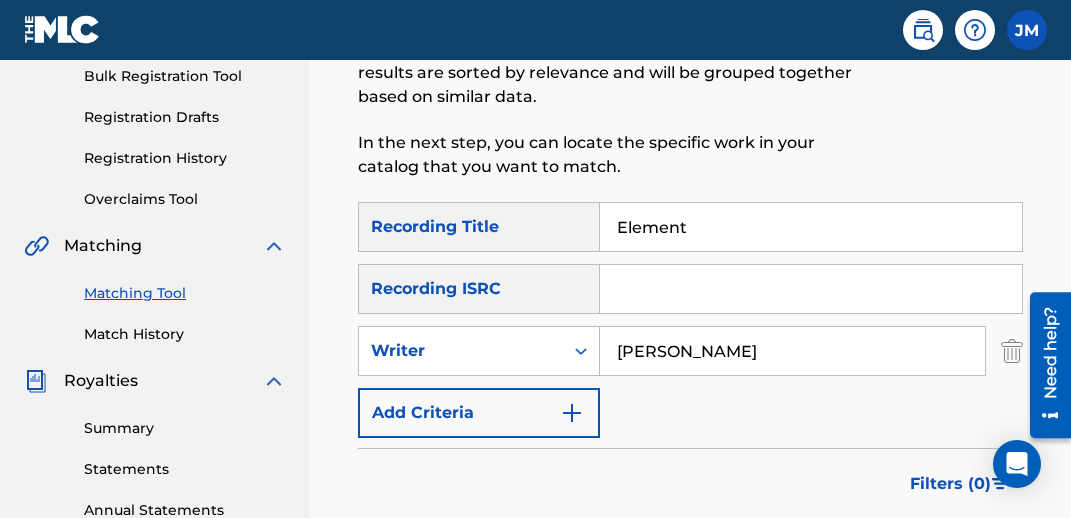 drag, startPoint x: 726, startPoint y: 232, endPoint x: 599, endPoint y: 217, distance: 127.88276 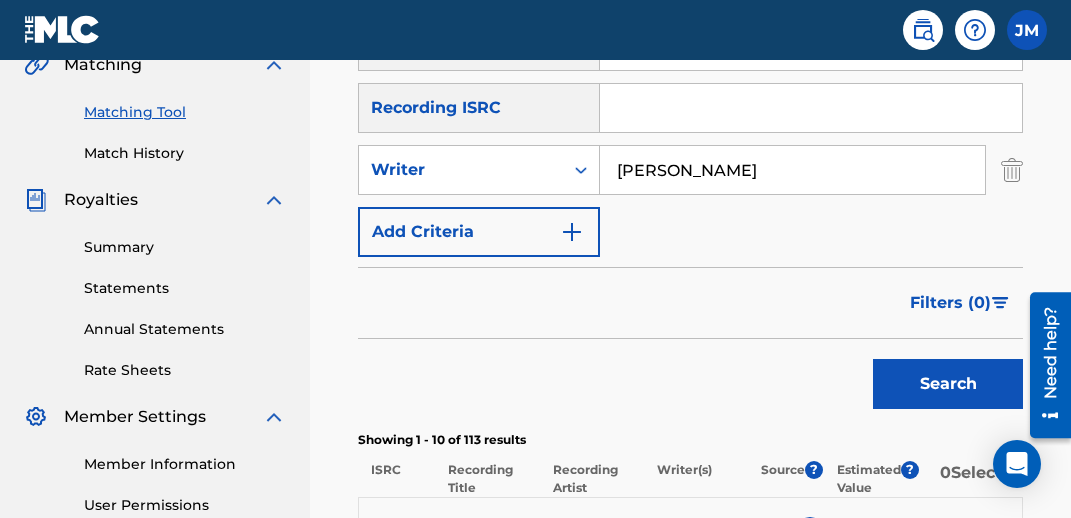 scroll, scrollTop: 500, scrollLeft: 0, axis: vertical 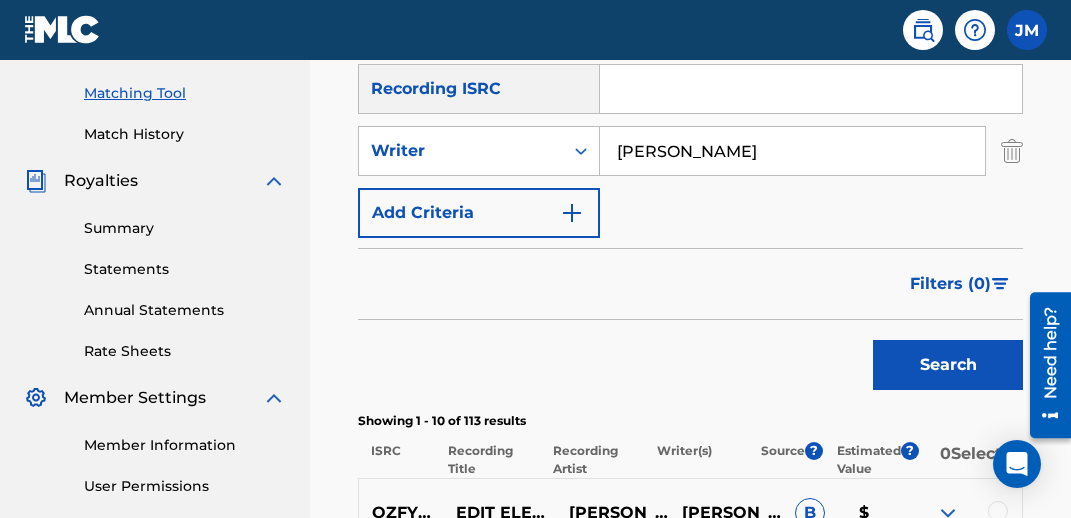 click on "Search" at bounding box center (948, 365) 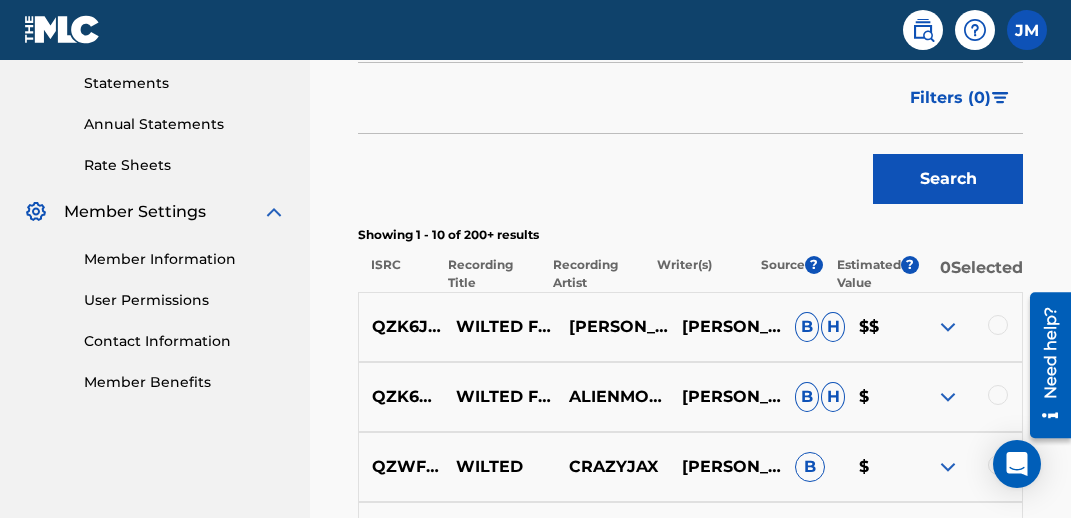 scroll, scrollTop: 700, scrollLeft: 0, axis: vertical 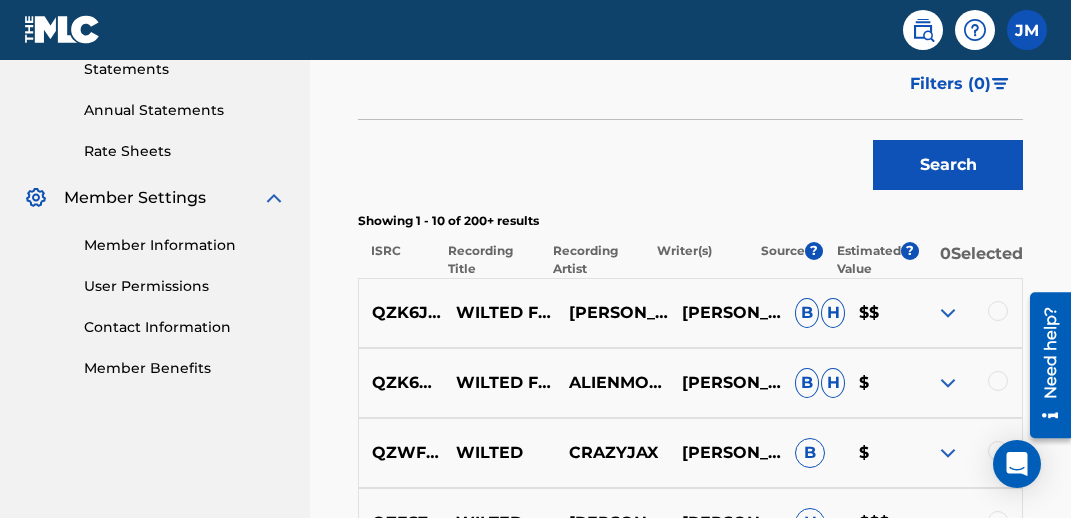 click at bounding box center [948, 313] 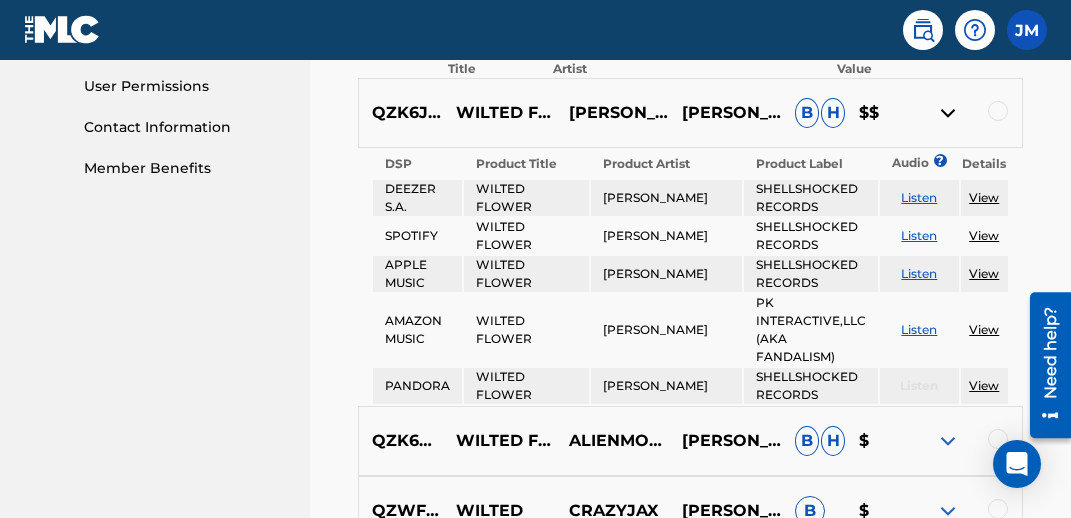 scroll, scrollTop: 800, scrollLeft: 0, axis: vertical 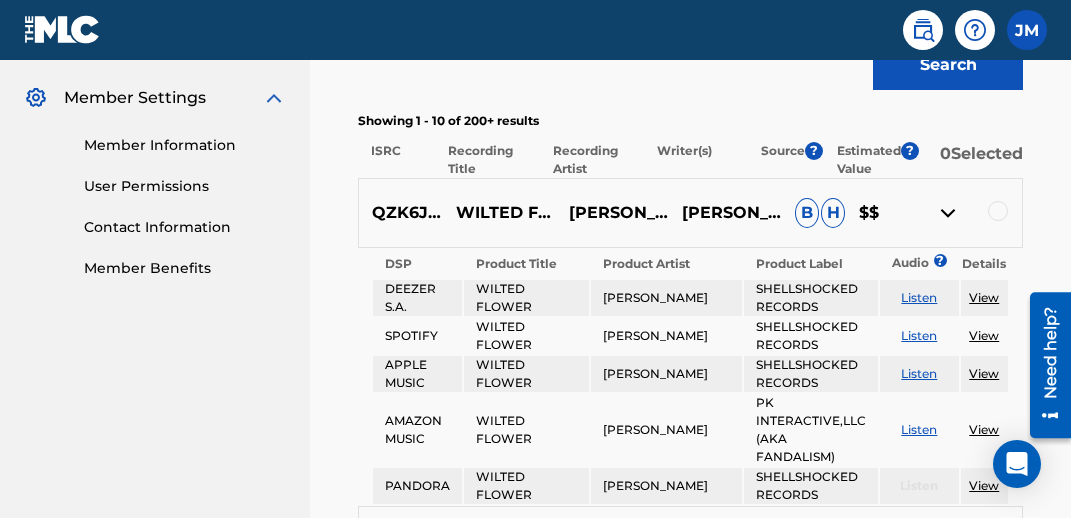 click on "Listen" at bounding box center [919, 429] 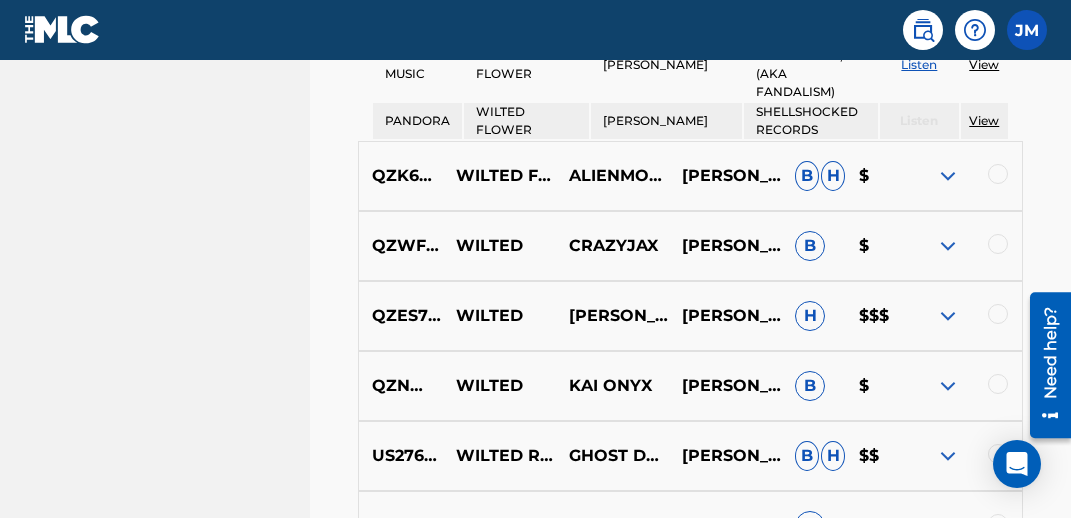 scroll, scrollTop: 1200, scrollLeft: 0, axis: vertical 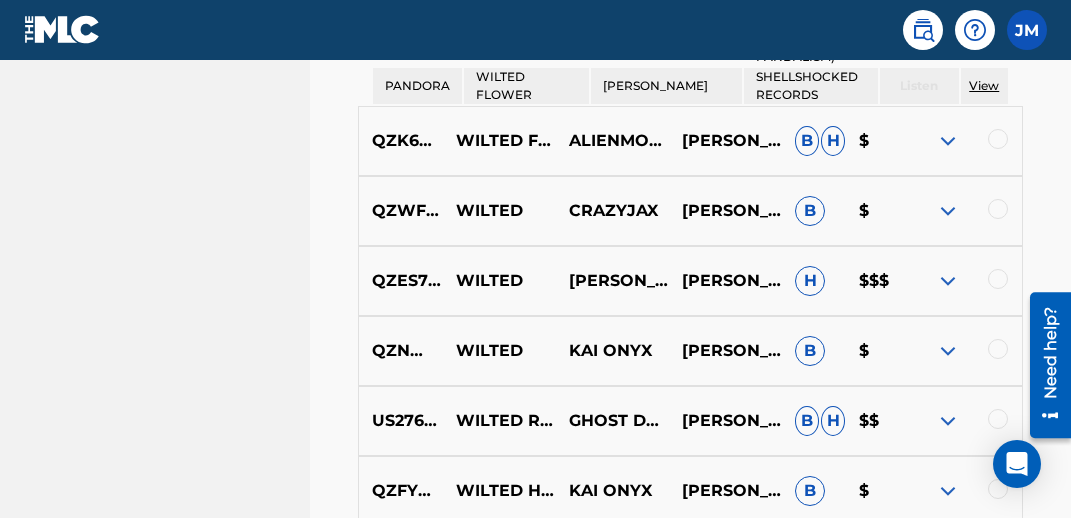 click at bounding box center (948, 281) 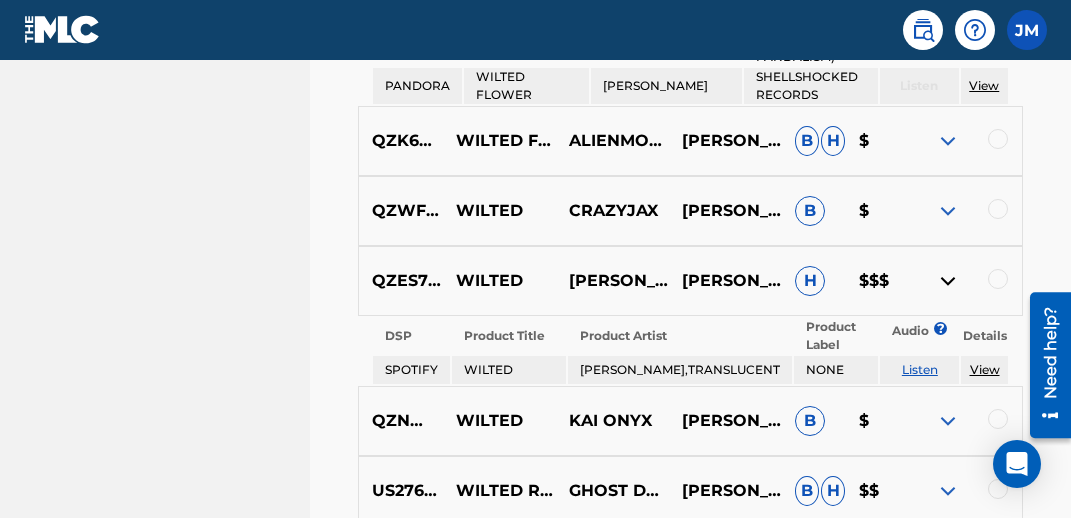click at bounding box center [948, 281] 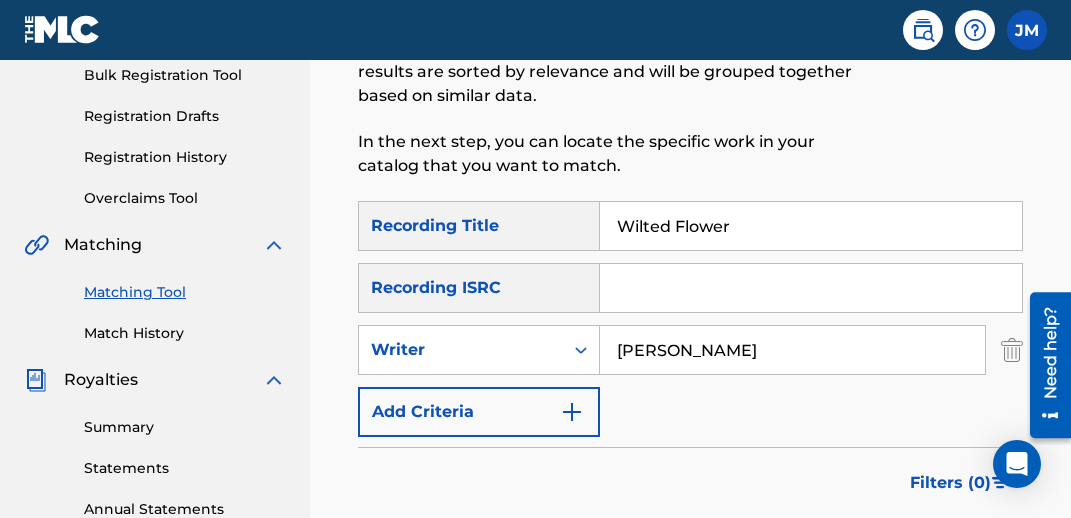 scroll, scrollTop: 300, scrollLeft: 0, axis: vertical 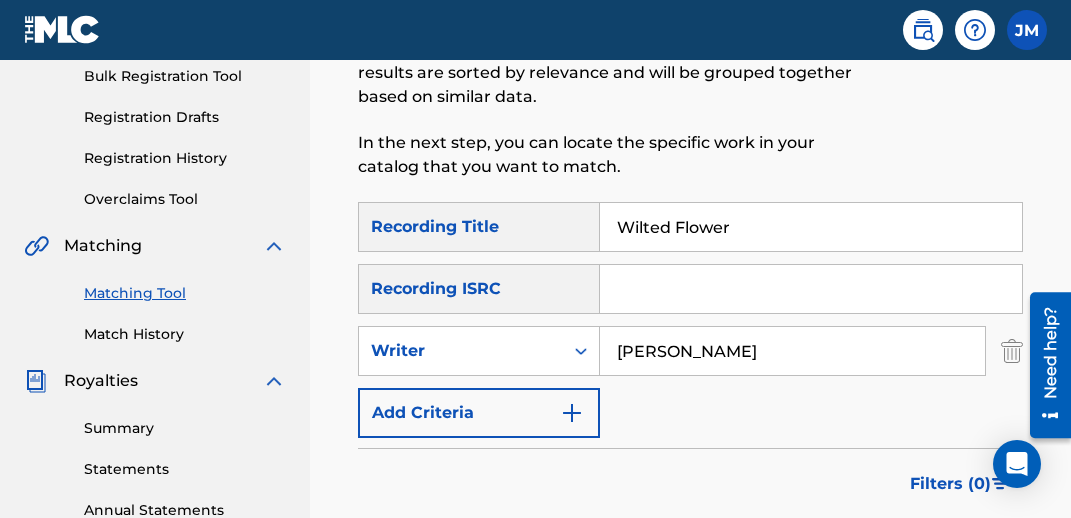 drag, startPoint x: 760, startPoint y: 223, endPoint x: 568, endPoint y: 232, distance: 192.21082 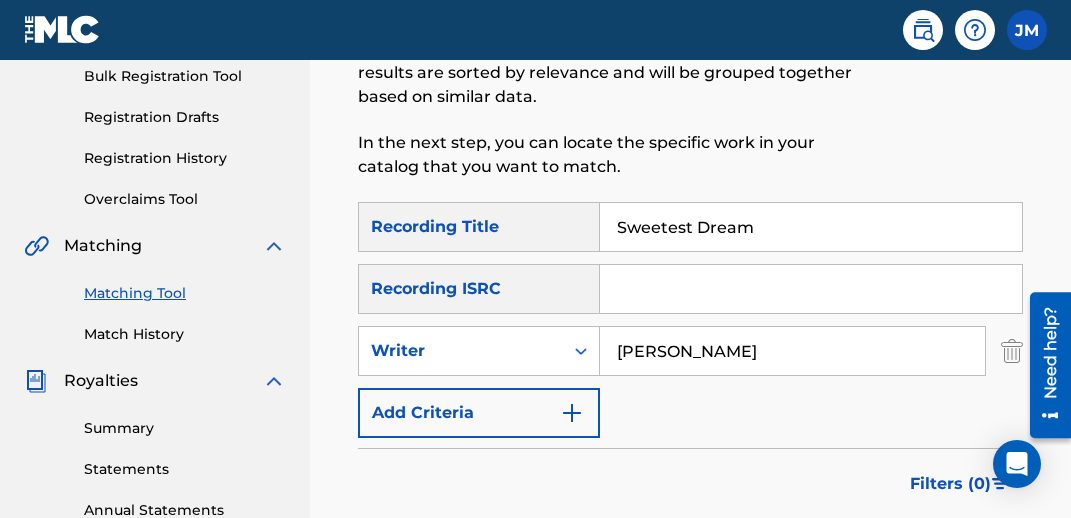 type on "Sweetest Dream" 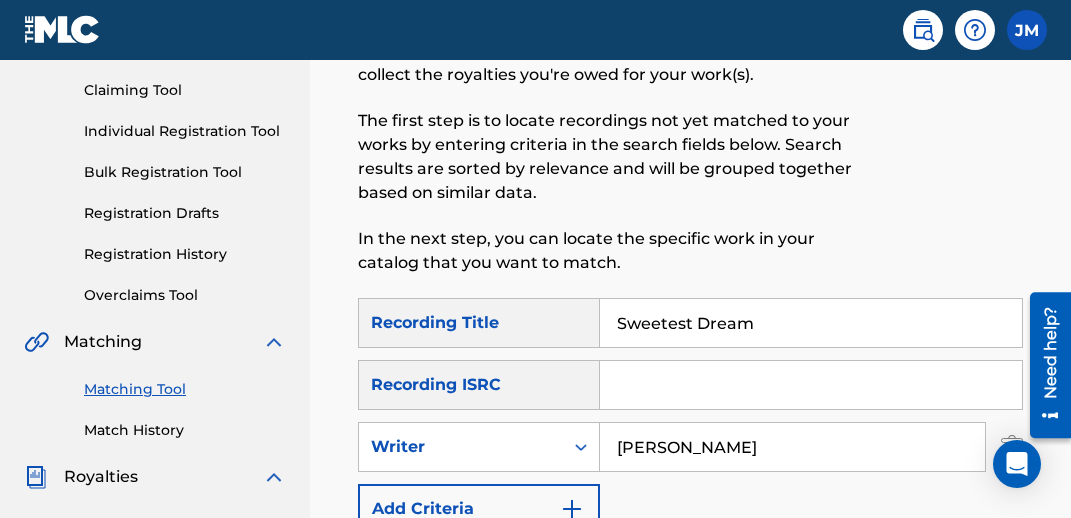 scroll, scrollTop: 200, scrollLeft: 0, axis: vertical 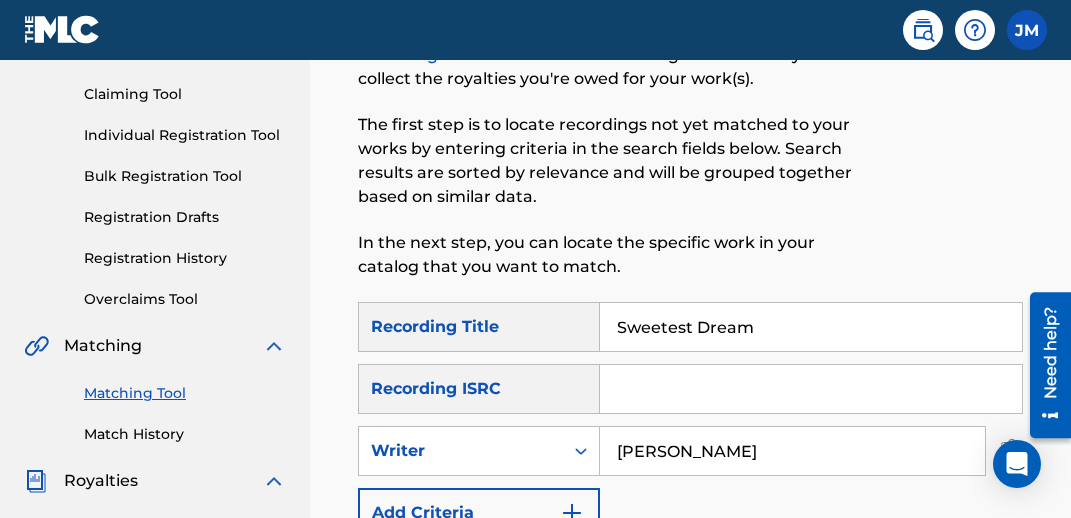 drag, startPoint x: 763, startPoint y: 322, endPoint x: 582, endPoint y: 347, distance: 182.71837 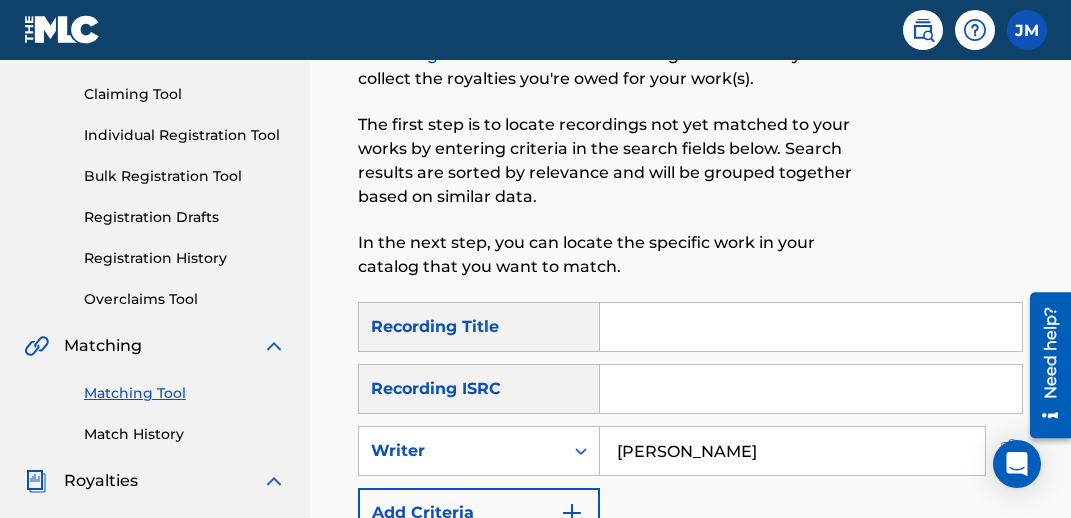 drag, startPoint x: 744, startPoint y: 453, endPoint x: 607, endPoint y: 453, distance: 137 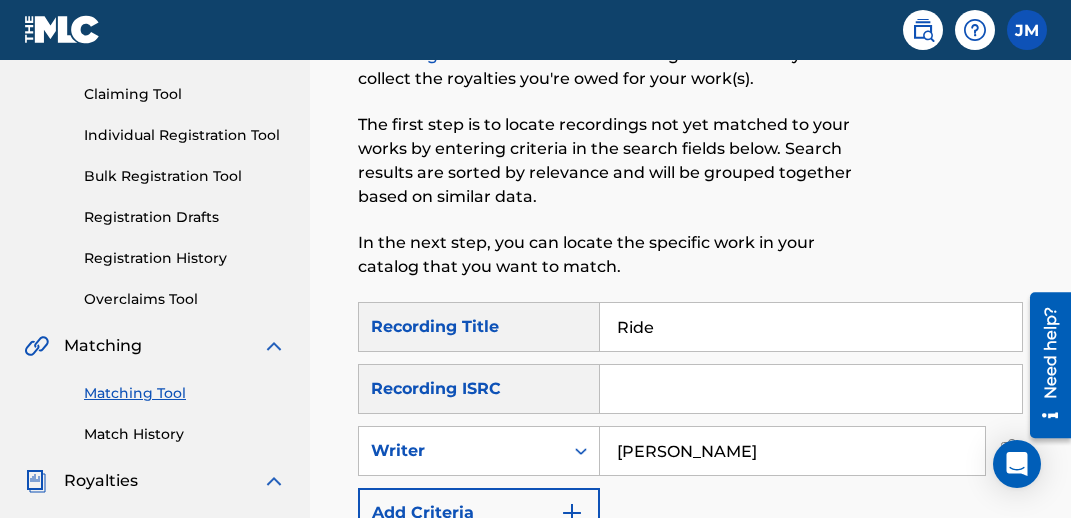 type on "Ride" 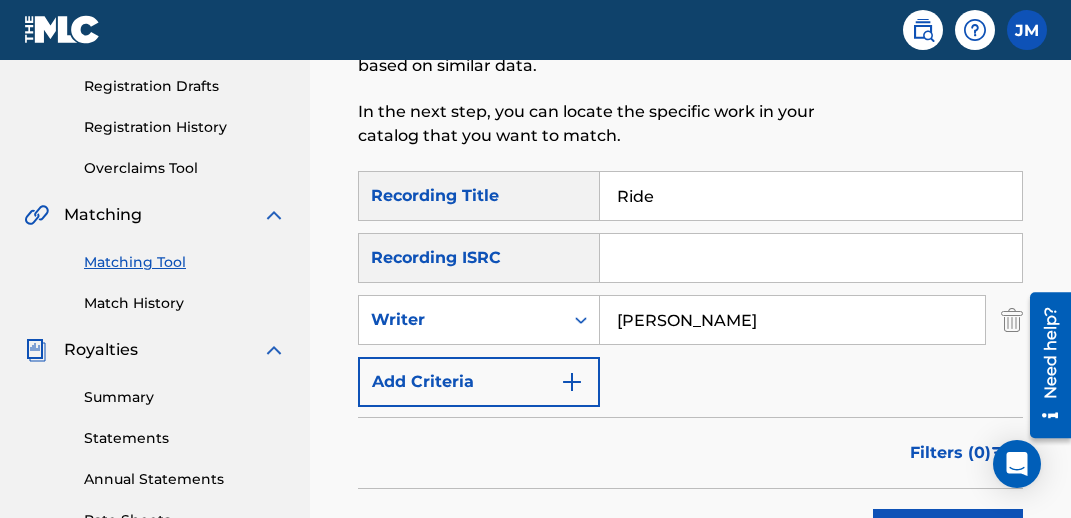scroll, scrollTop: 300, scrollLeft: 0, axis: vertical 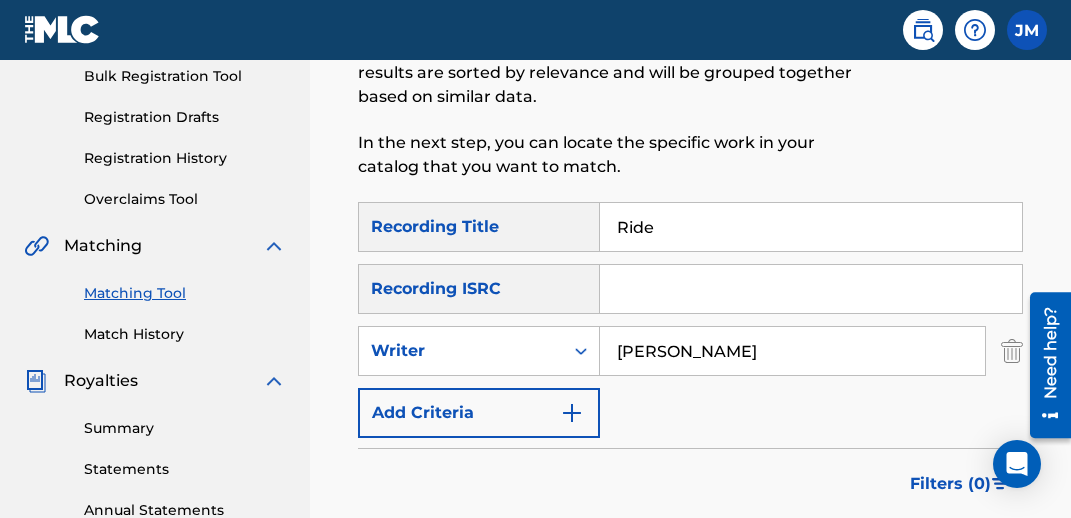drag, startPoint x: 696, startPoint y: 226, endPoint x: 599, endPoint y: 247, distance: 99.24717 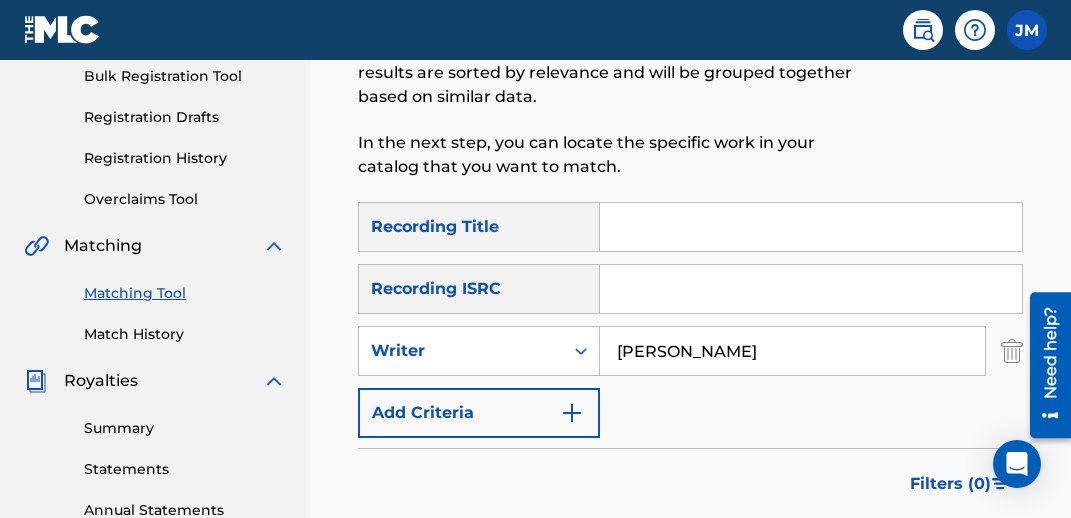 type 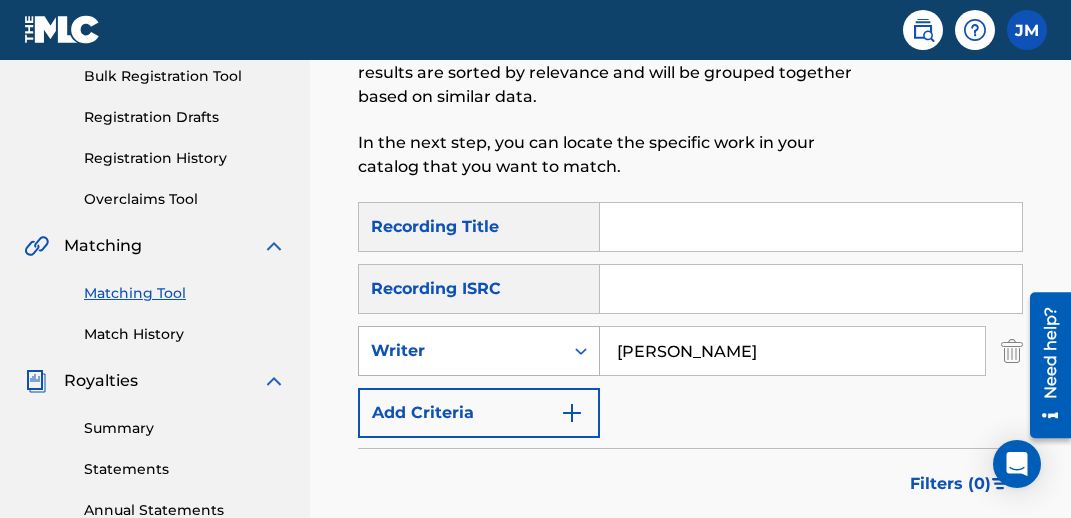 drag, startPoint x: 751, startPoint y: 357, endPoint x: 576, endPoint y: 364, distance: 175.13994 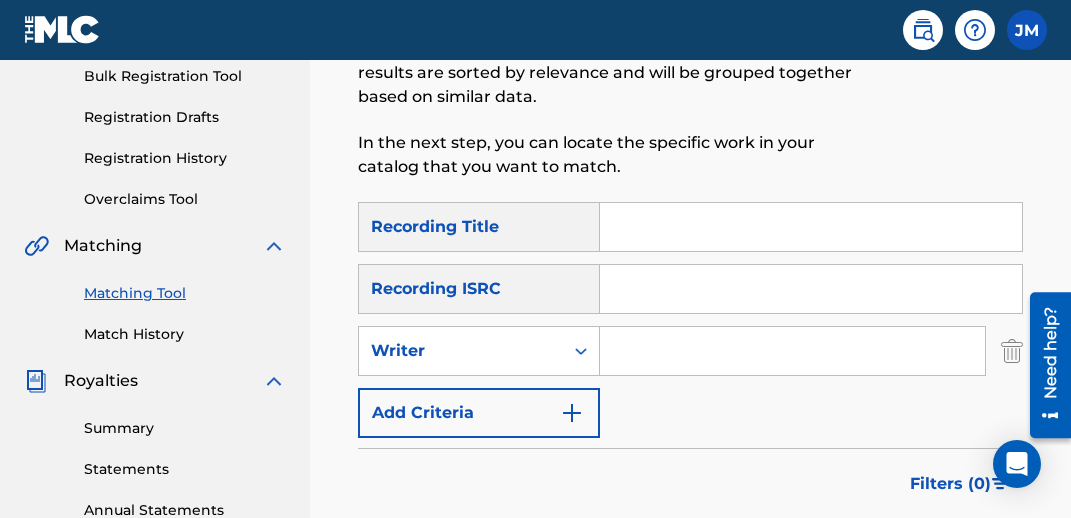 type 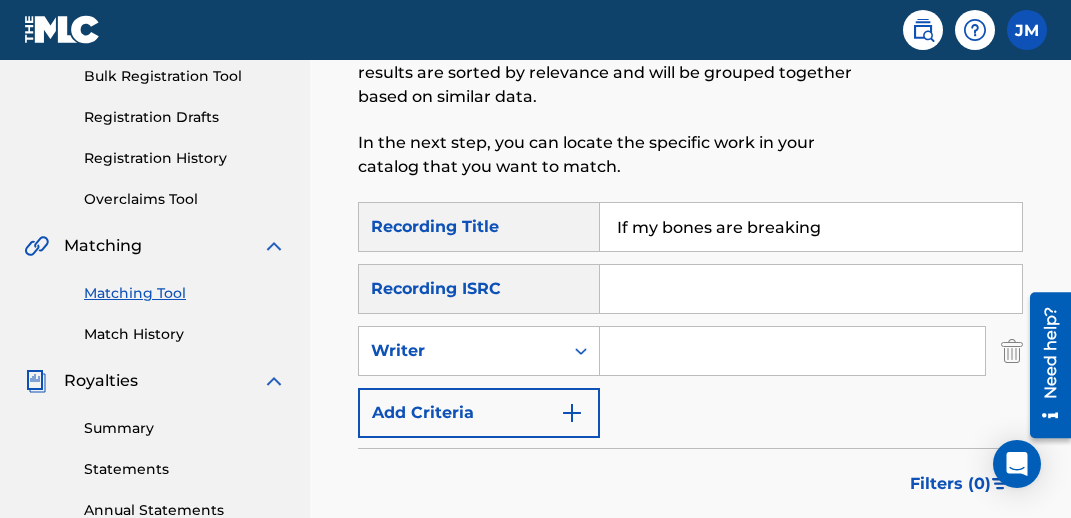 type on "If my bones are breaking" 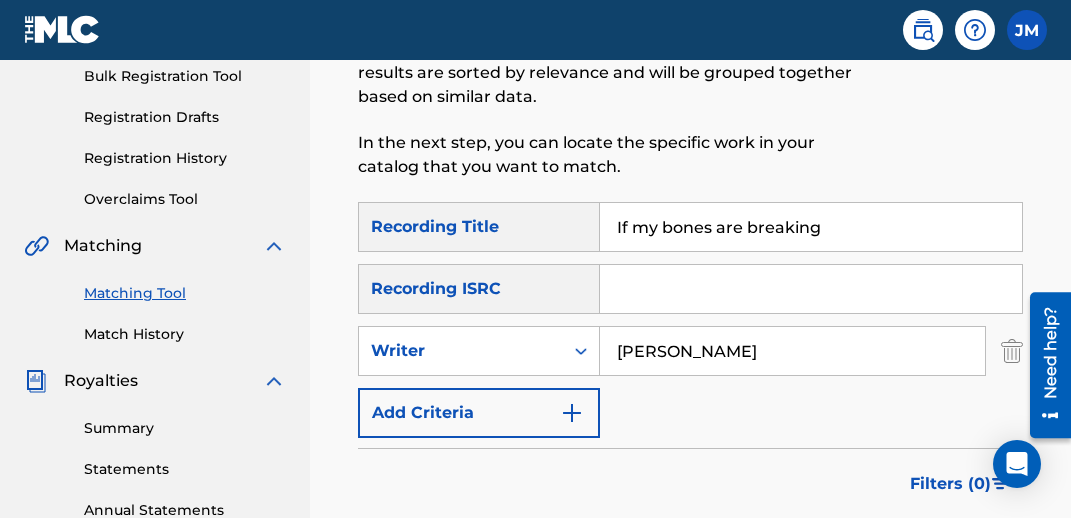 type on "[PERSON_NAME]" 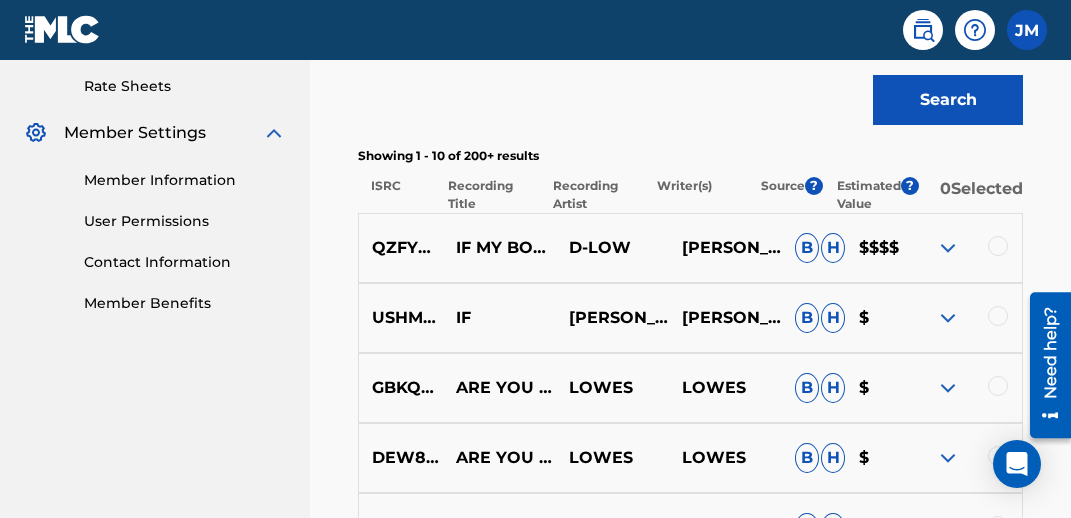 scroll, scrollTop: 800, scrollLeft: 0, axis: vertical 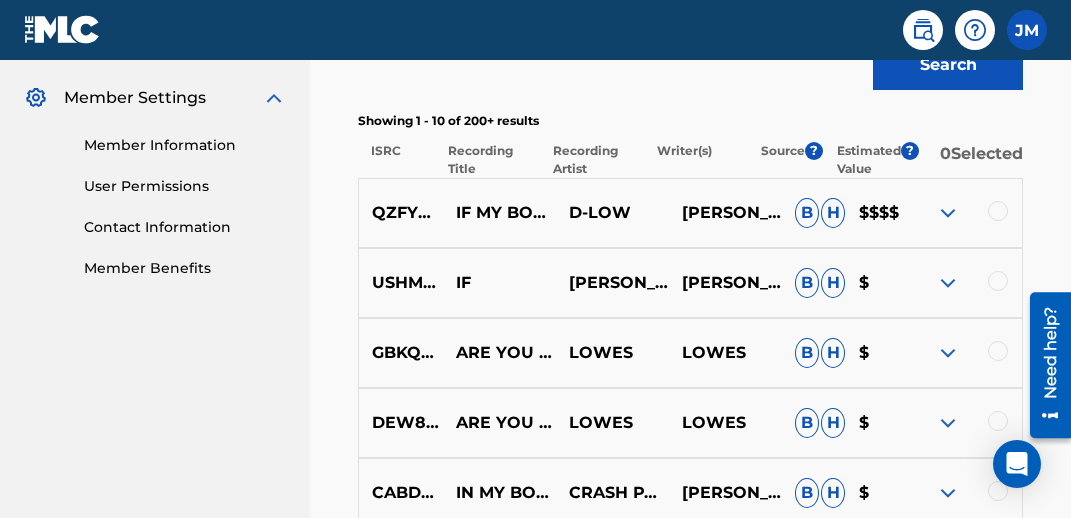 click at bounding box center (948, 213) 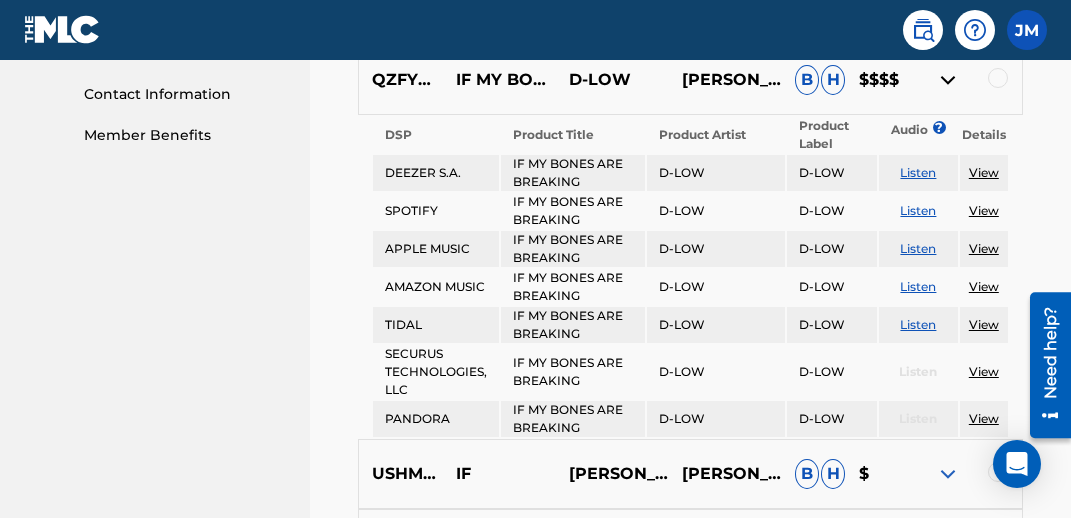 scroll, scrollTop: 900, scrollLeft: 0, axis: vertical 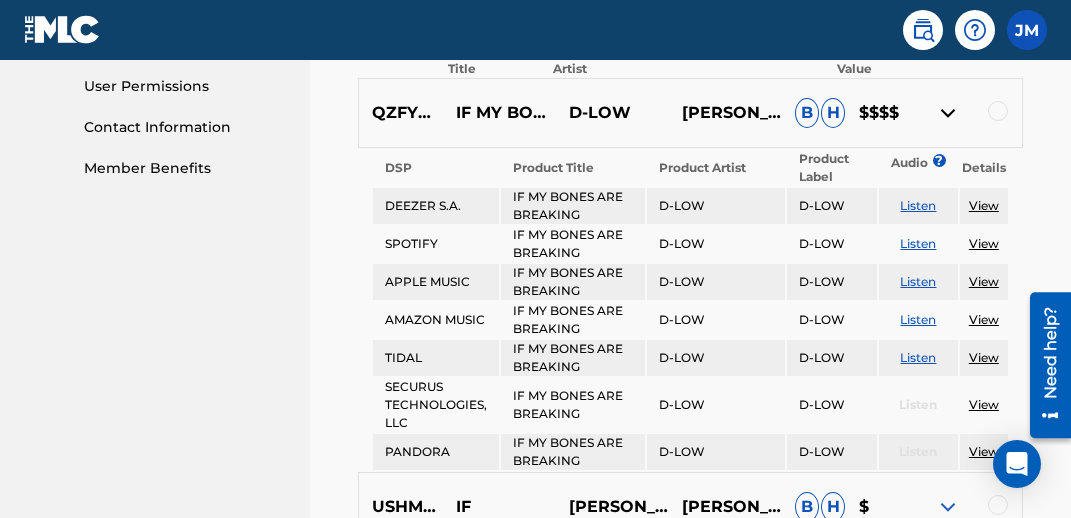 click on "View" at bounding box center [984, 205] 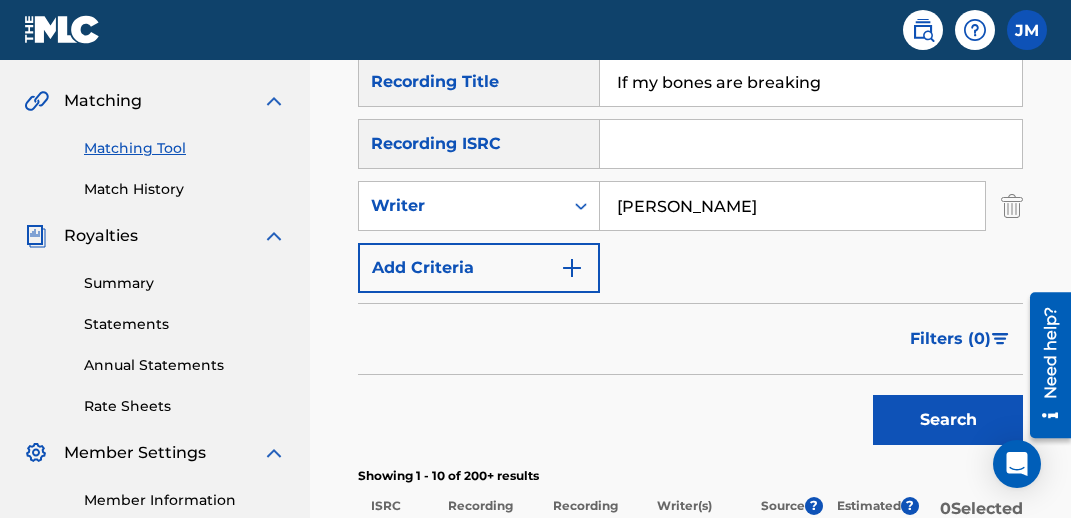 scroll, scrollTop: 400, scrollLeft: 0, axis: vertical 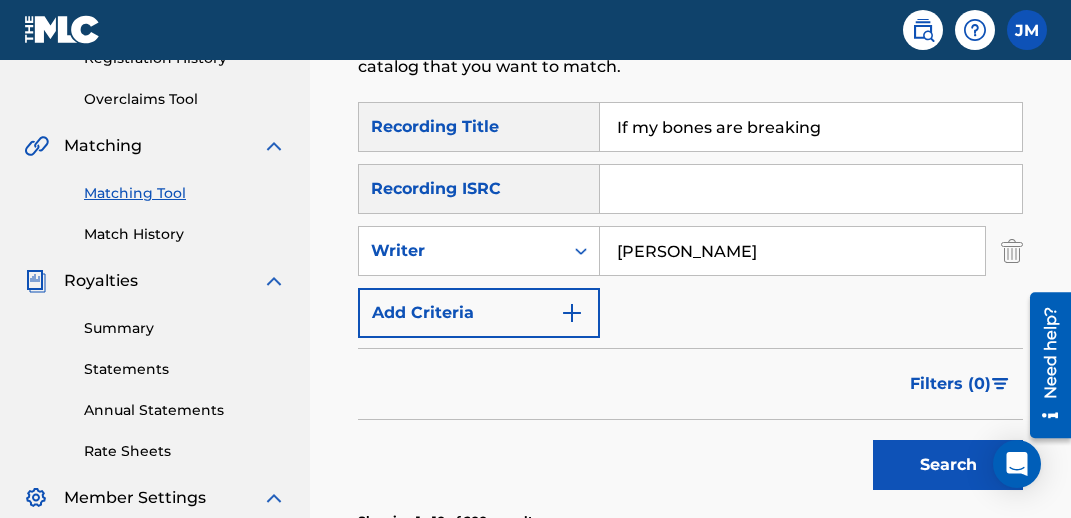 drag, startPoint x: 848, startPoint y: 130, endPoint x: 581, endPoint y: 139, distance: 267.15164 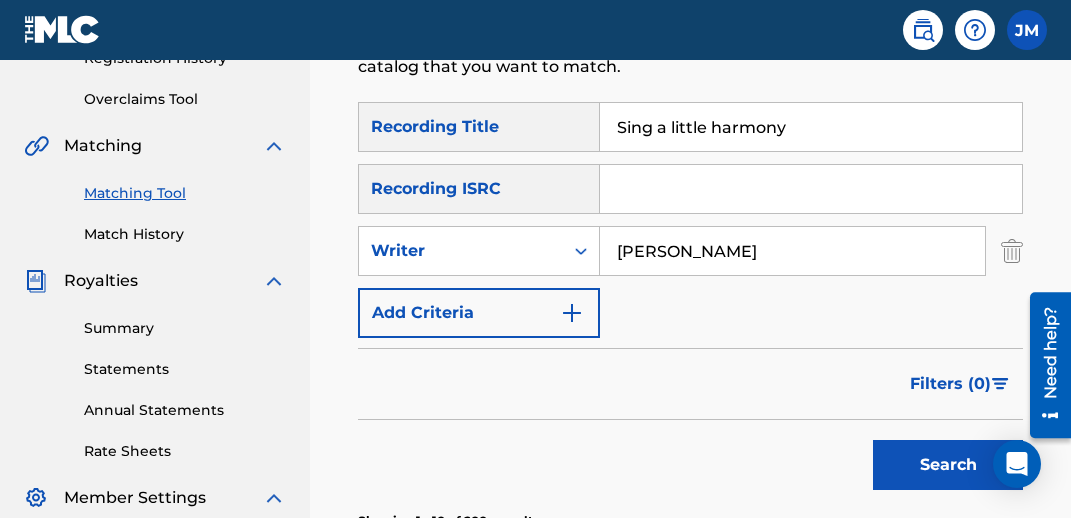 type on "Sing a little harmony" 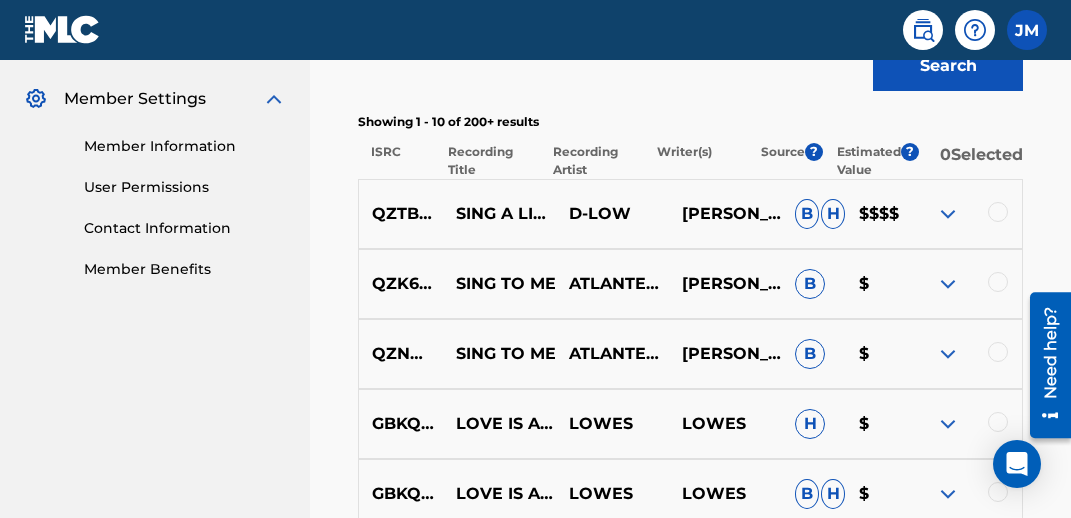 scroll, scrollTop: 800, scrollLeft: 0, axis: vertical 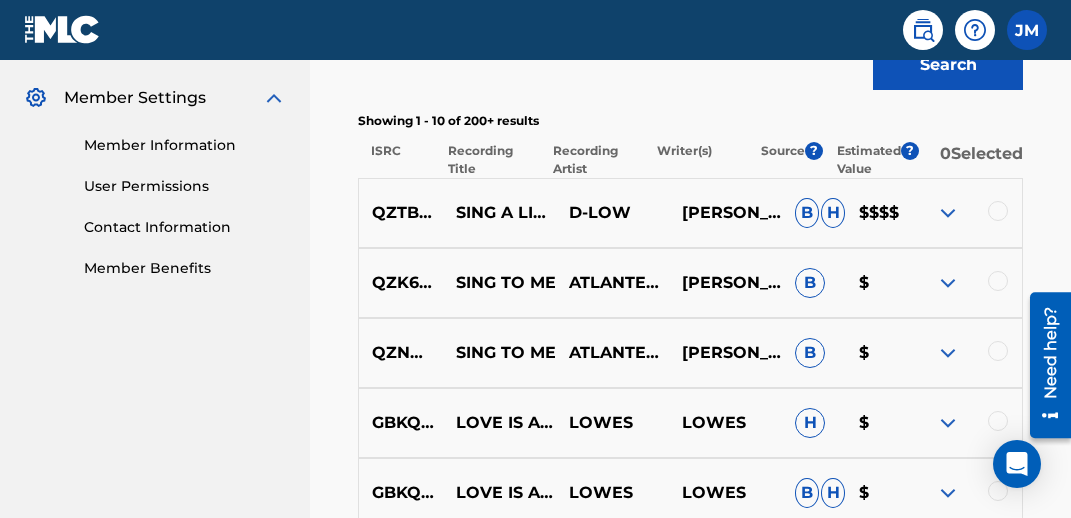 click at bounding box center [948, 213] 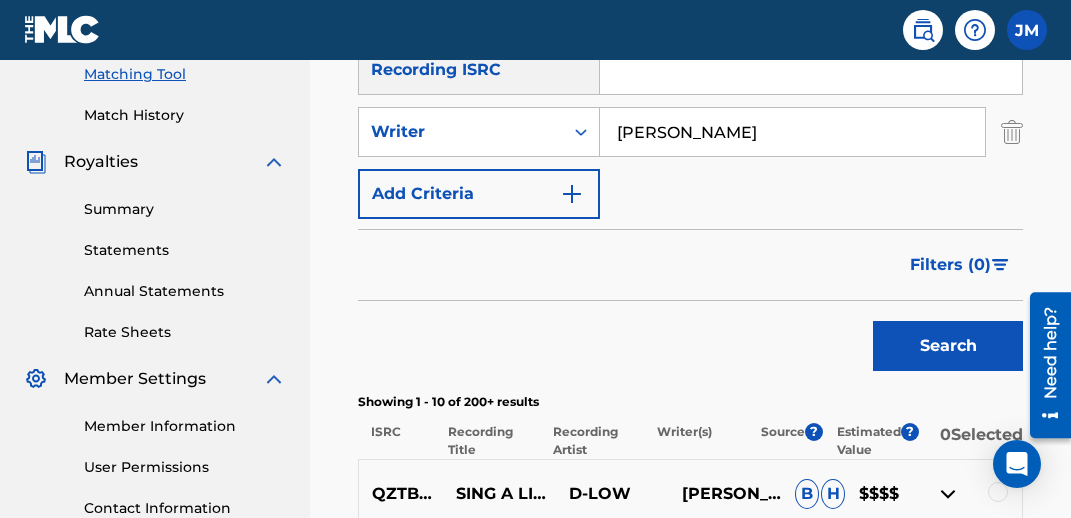 scroll, scrollTop: 400, scrollLeft: 0, axis: vertical 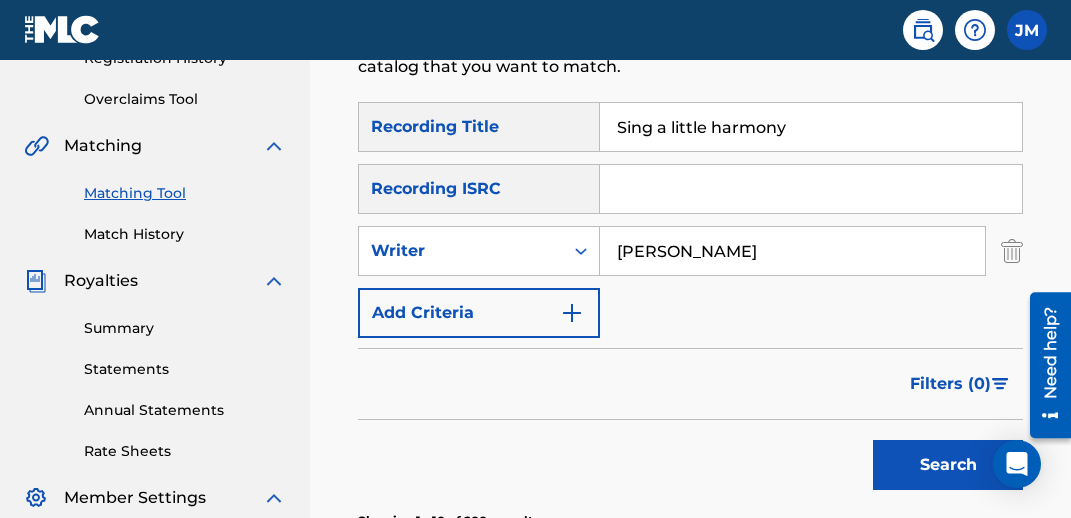 drag, startPoint x: 793, startPoint y: 126, endPoint x: 615, endPoint y: 139, distance: 178.47409 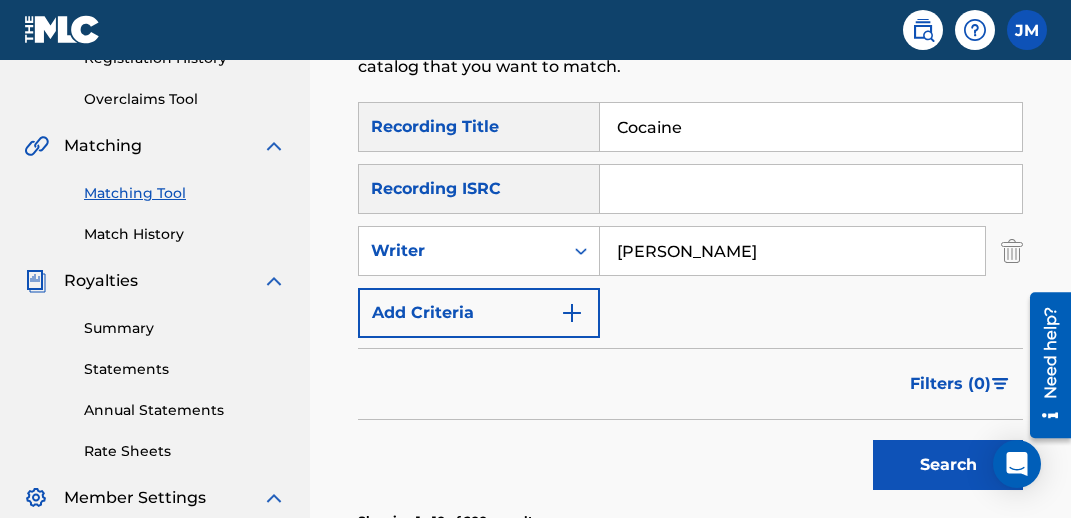 type on "Cocaine" 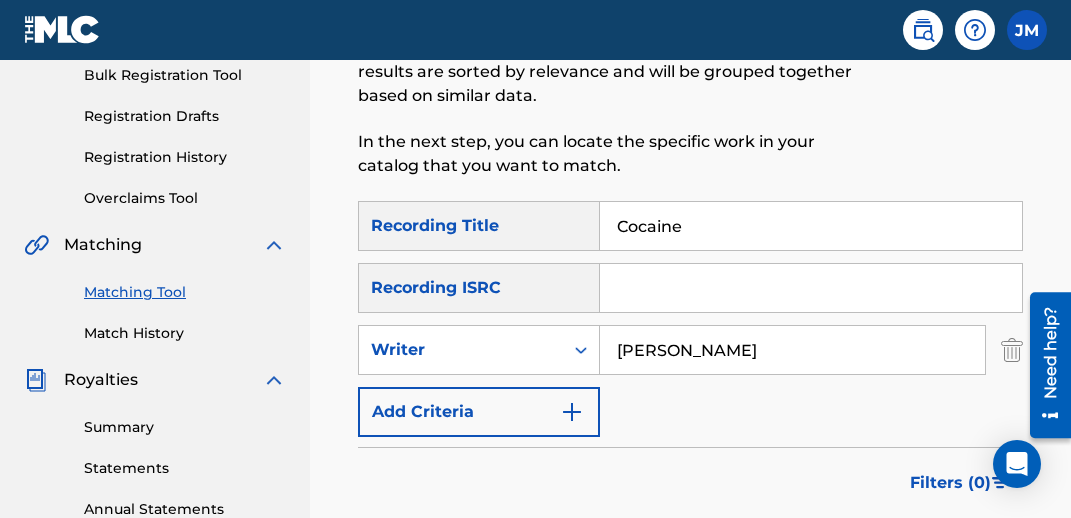 scroll, scrollTop: 300, scrollLeft: 0, axis: vertical 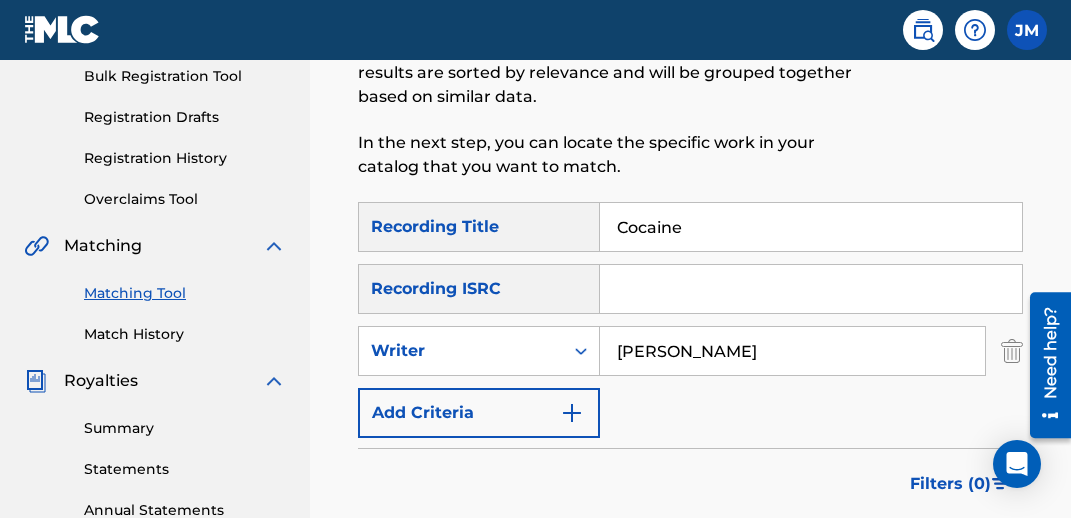 drag, startPoint x: 719, startPoint y: 216, endPoint x: 567, endPoint y: 237, distance: 153.4438 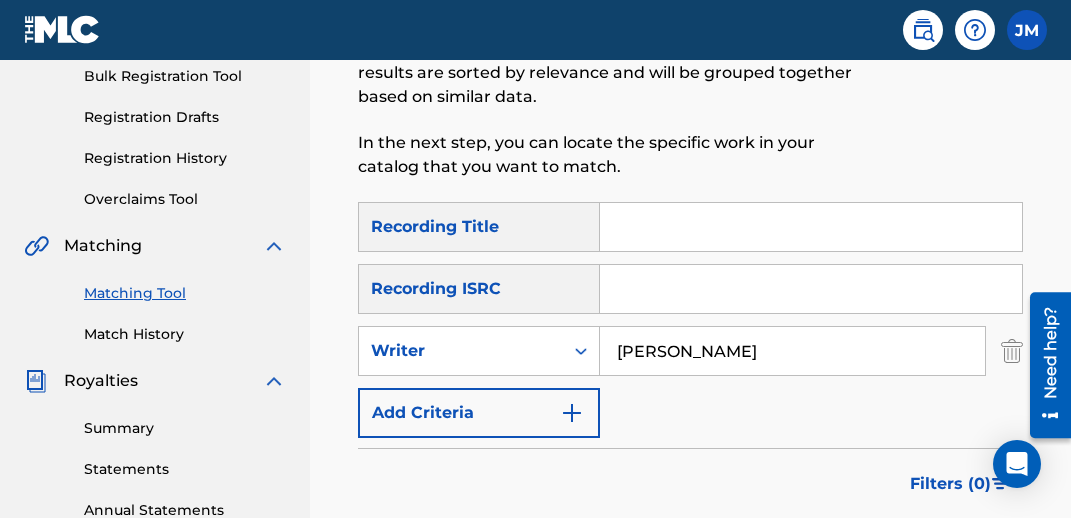 type 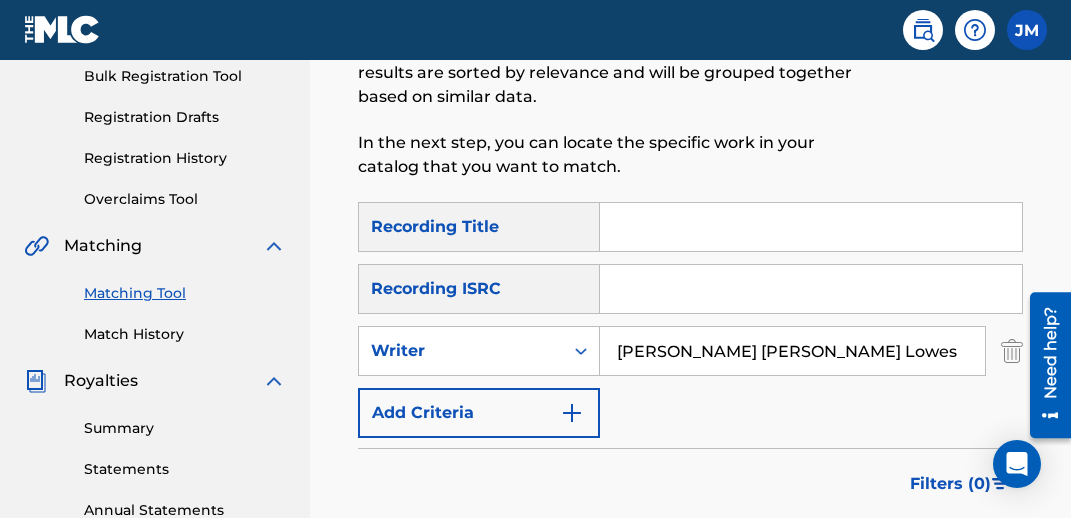 click on "Search" at bounding box center [948, 565] 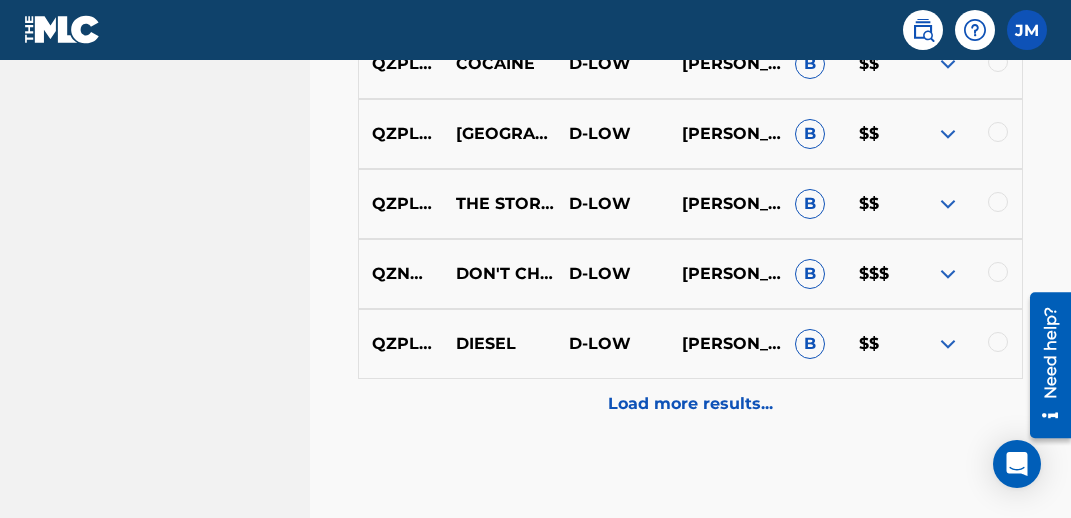 scroll, scrollTop: 1300, scrollLeft: 0, axis: vertical 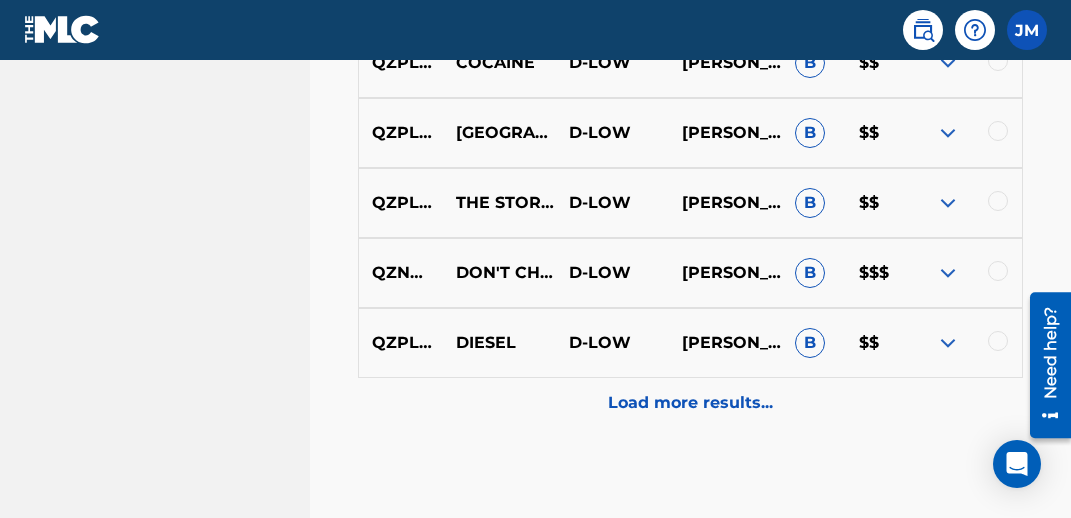 click on "Load more results..." at bounding box center (690, 403) 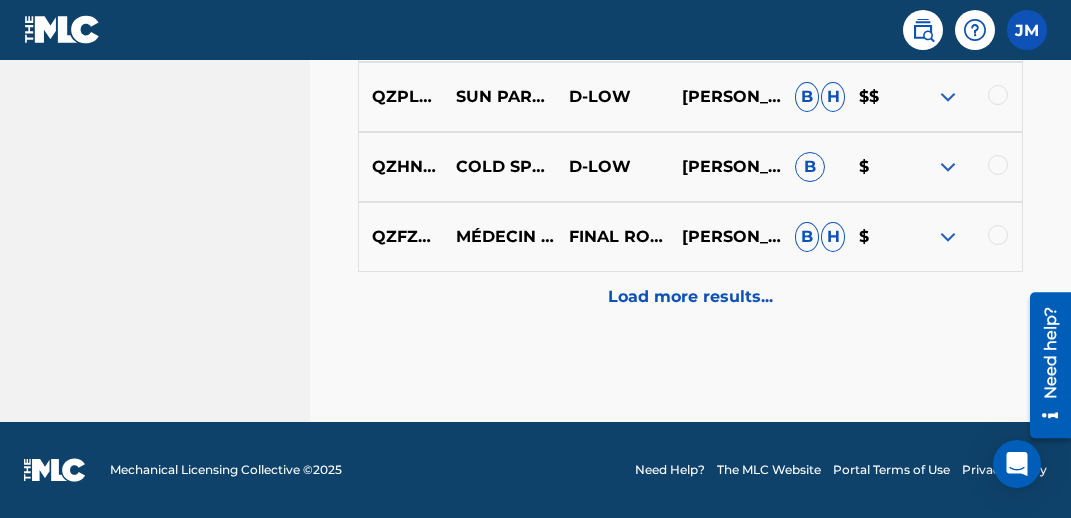 click on "Load more results..." at bounding box center (690, 297) 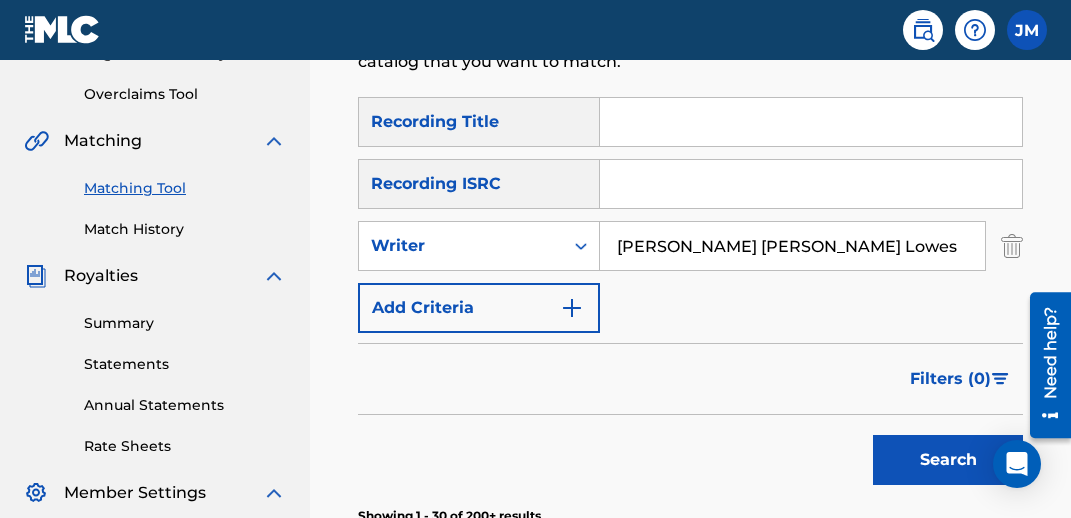 scroll, scrollTop: 400, scrollLeft: 0, axis: vertical 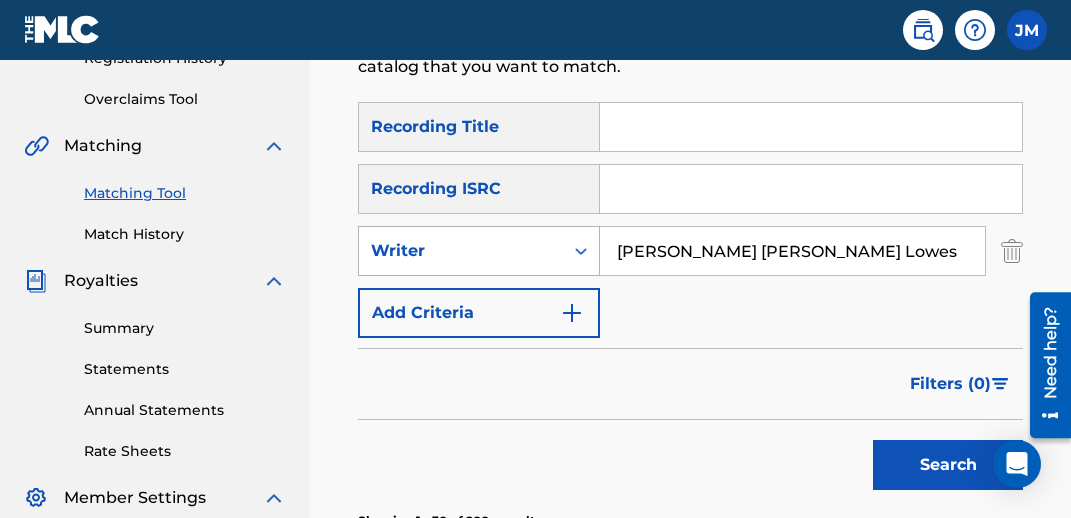 drag, startPoint x: 896, startPoint y: 259, endPoint x: 429, endPoint y: 264, distance: 467.02676 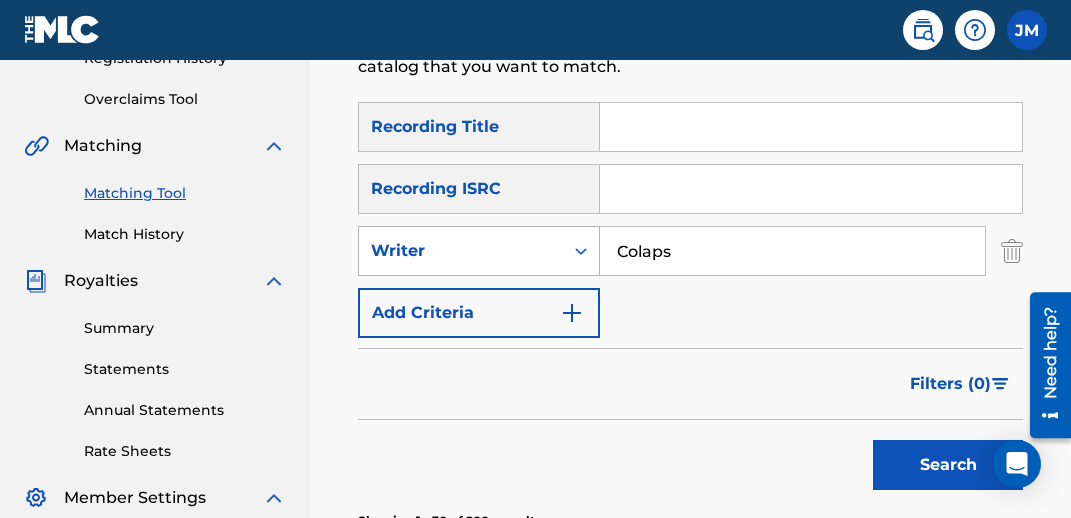 type on "Colaps" 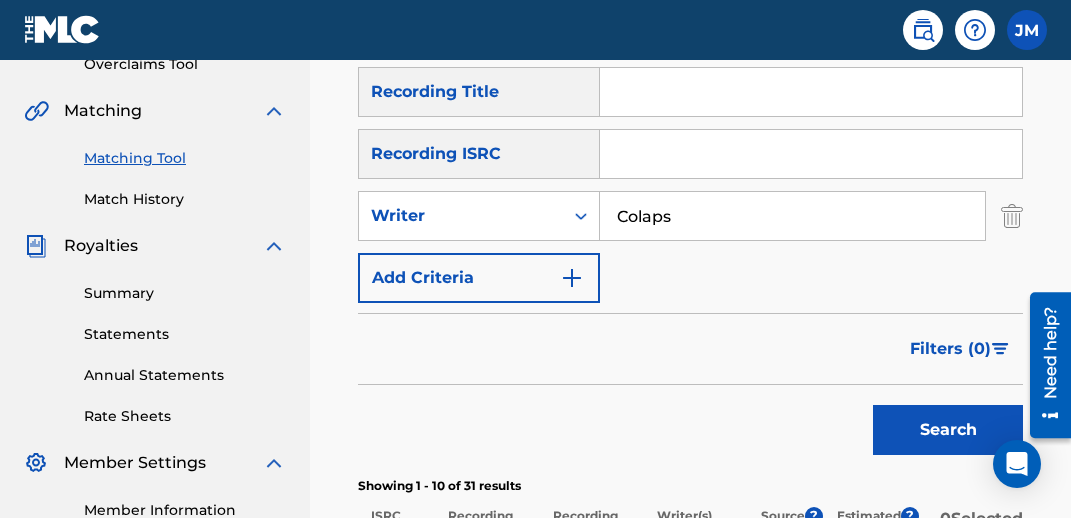 scroll, scrollTop: 400, scrollLeft: 0, axis: vertical 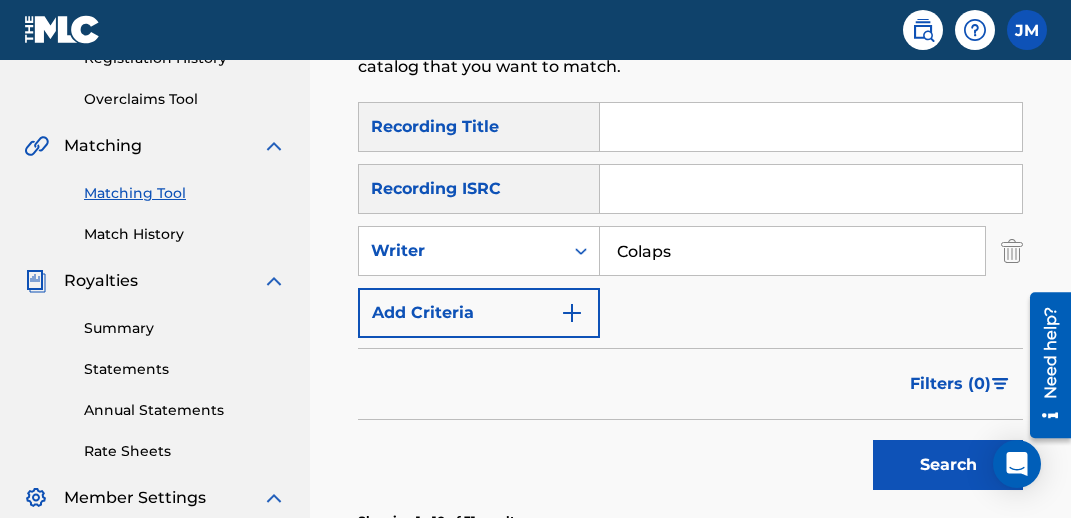 click at bounding box center [811, 127] 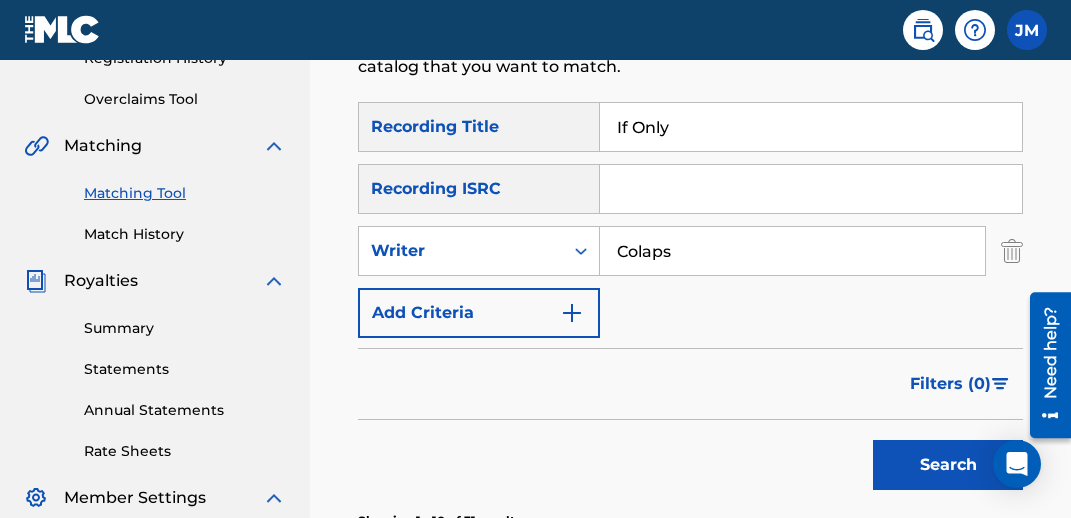 type on "If Only" 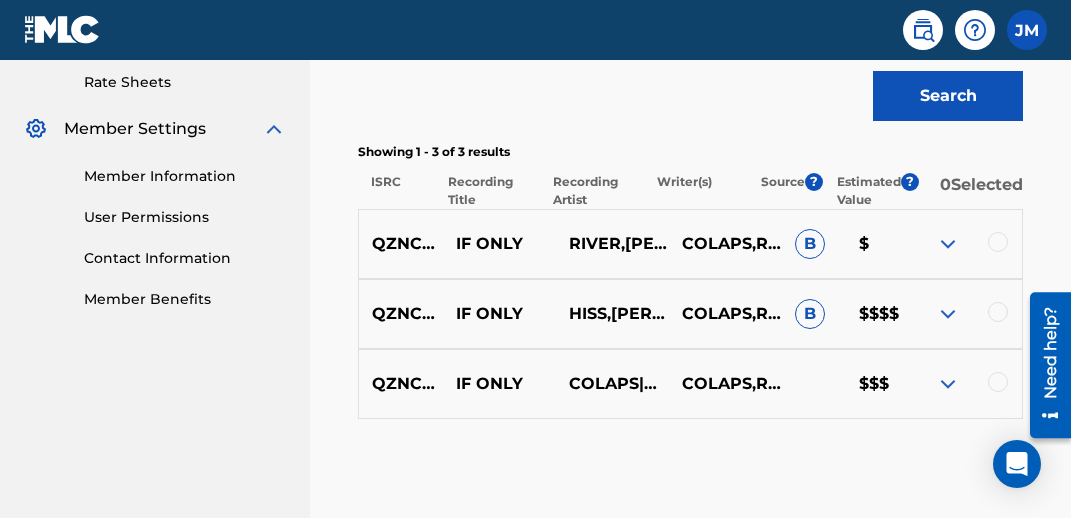 scroll, scrollTop: 800, scrollLeft: 0, axis: vertical 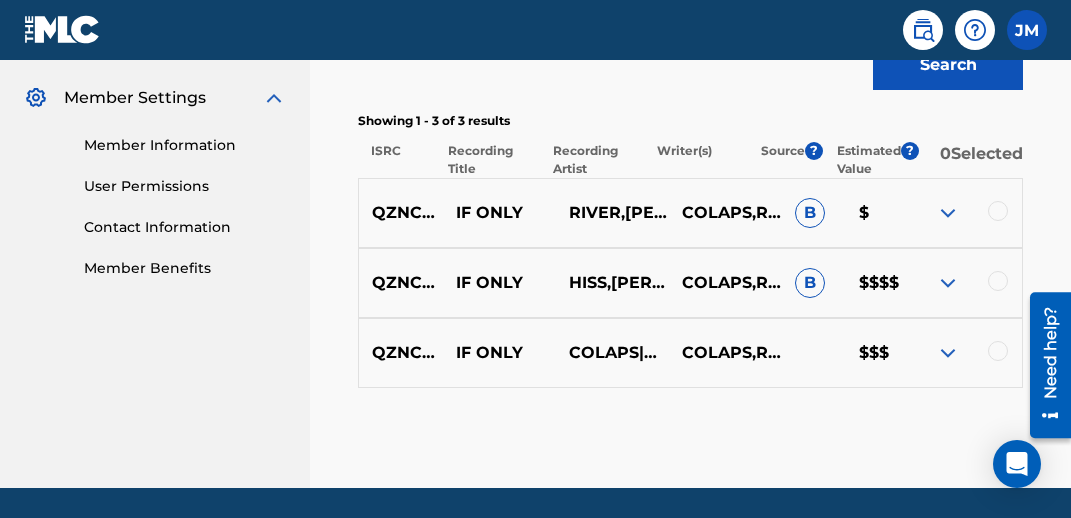 click at bounding box center [948, 283] 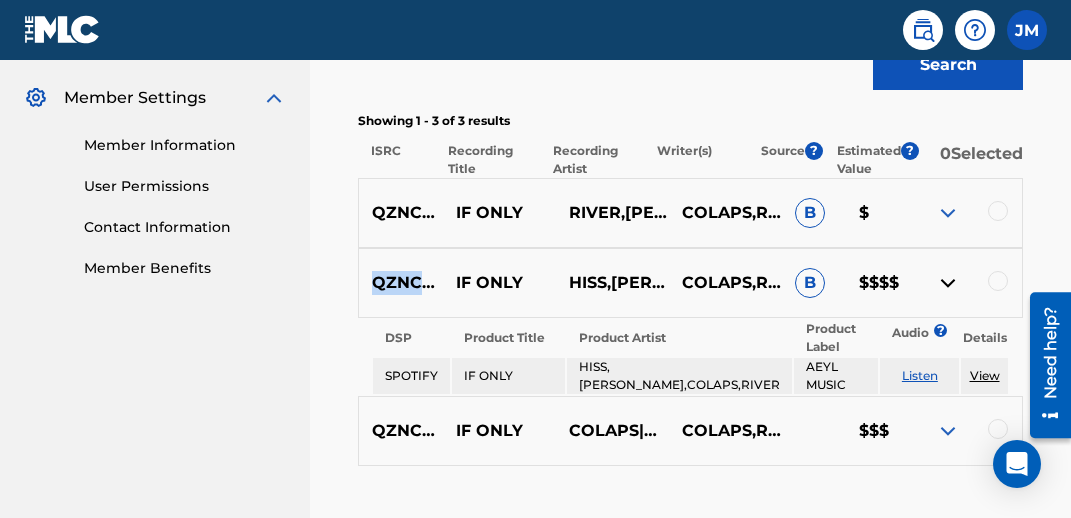 drag, startPoint x: 374, startPoint y: 281, endPoint x: 498, endPoint y: 280, distance: 124.004036 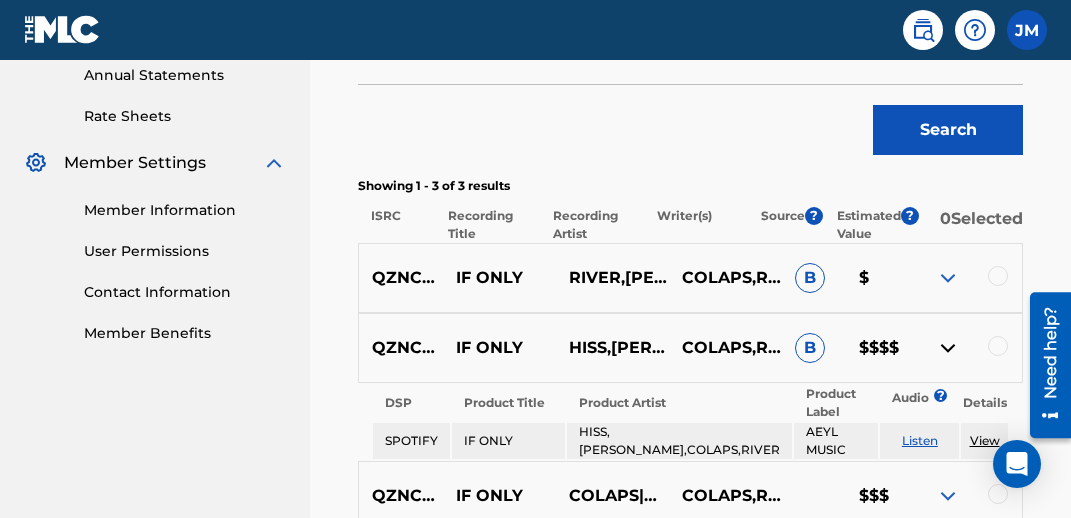 scroll, scrollTop: 700, scrollLeft: 0, axis: vertical 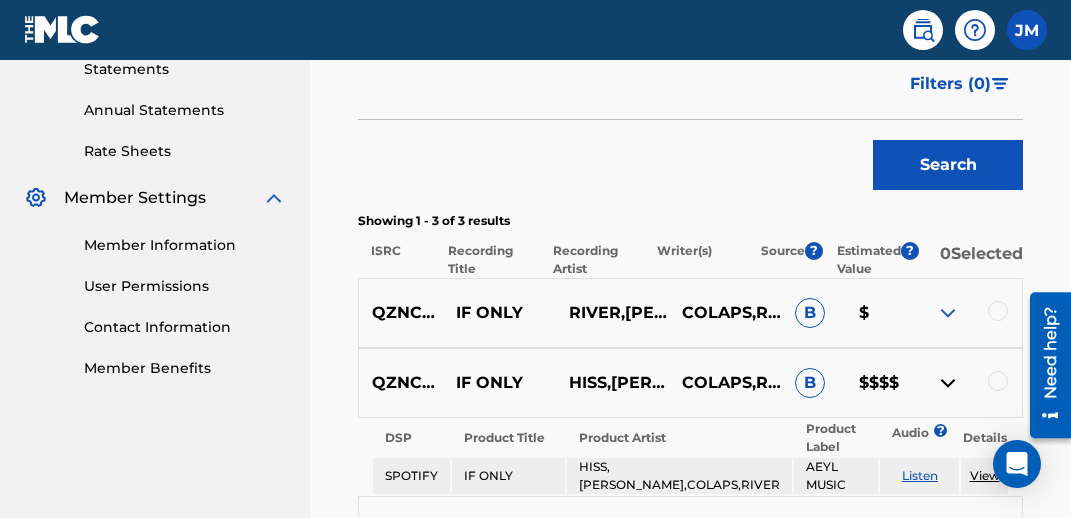 click on "Search" at bounding box center [690, 160] 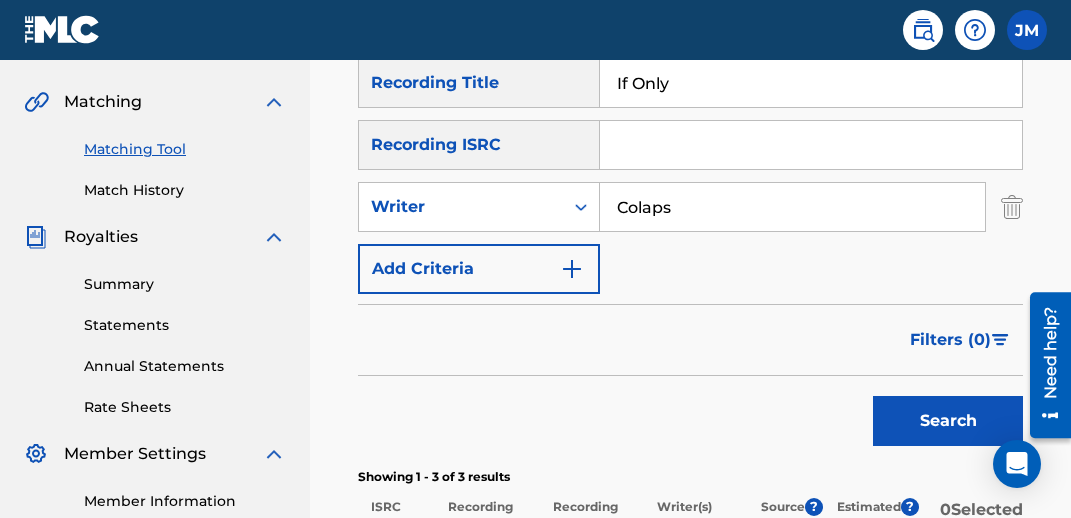 scroll, scrollTop: 400, scrollLeft: 0, axis: vertical 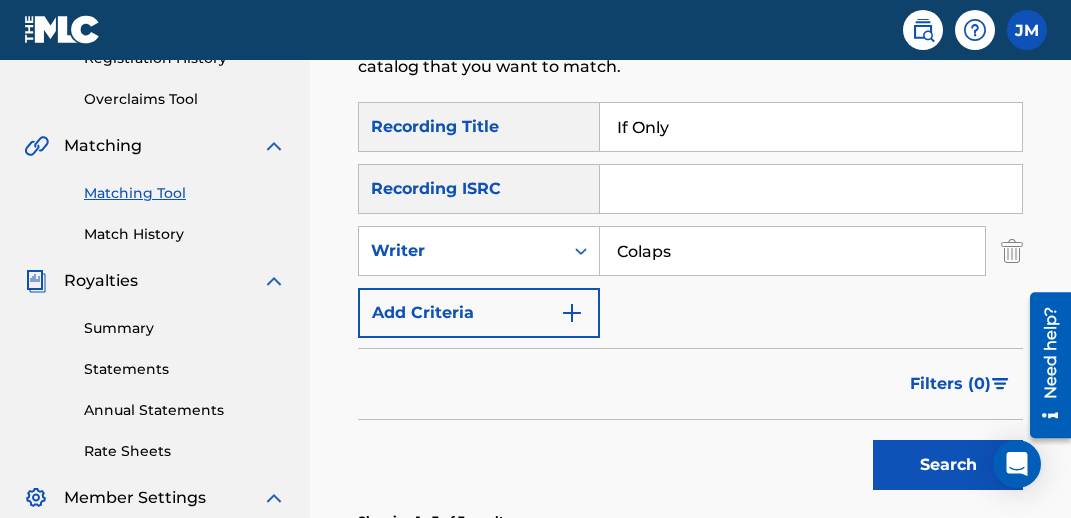 drag, startPoint x: 697, startPoint y: 125, endPoint x: 554, endPoint y: 127, distance: 143.01399 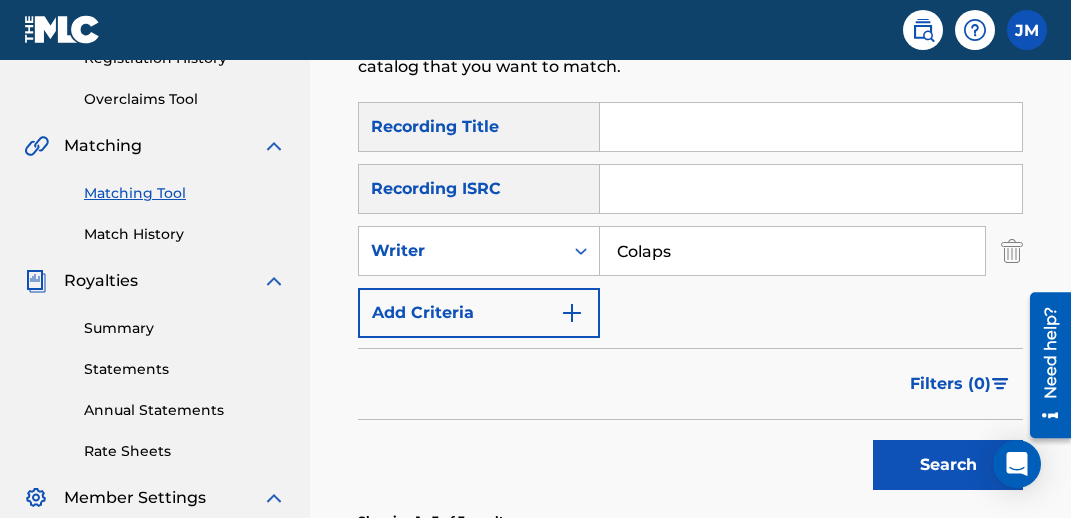 type 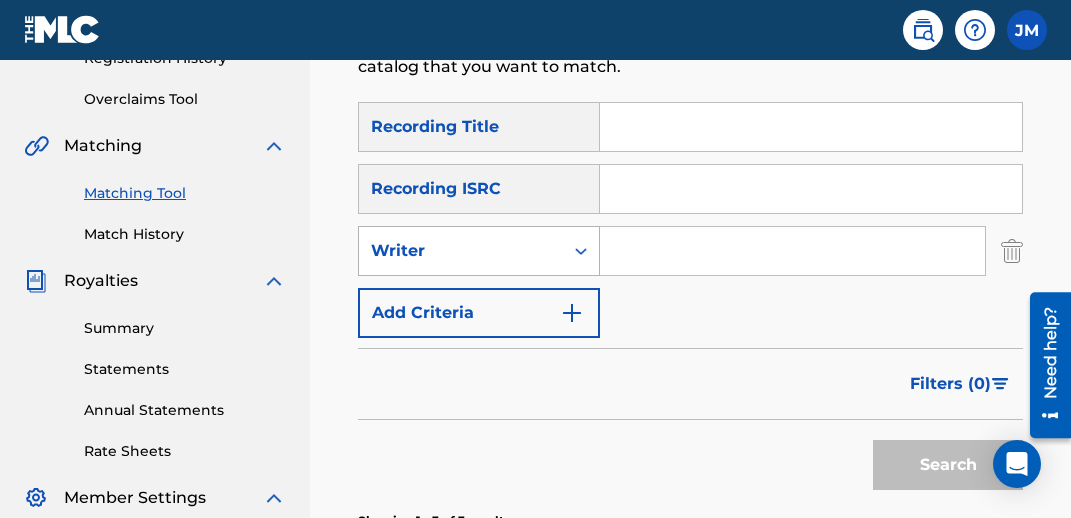 drag, startPoint x: 708, startPoint y: 245, endPoint x: 592, endPoint y: 255, distance: 116.43024 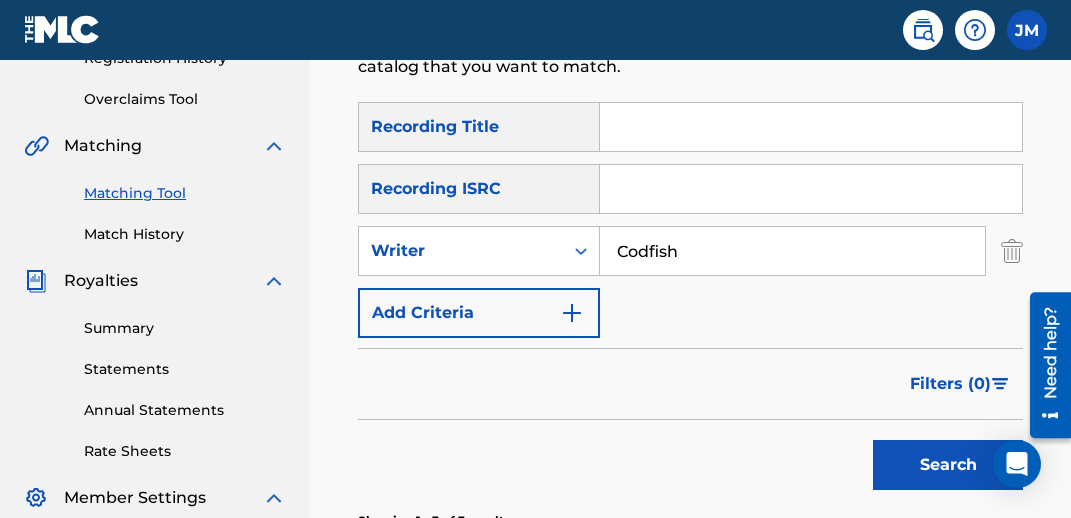 type on "Codfish" 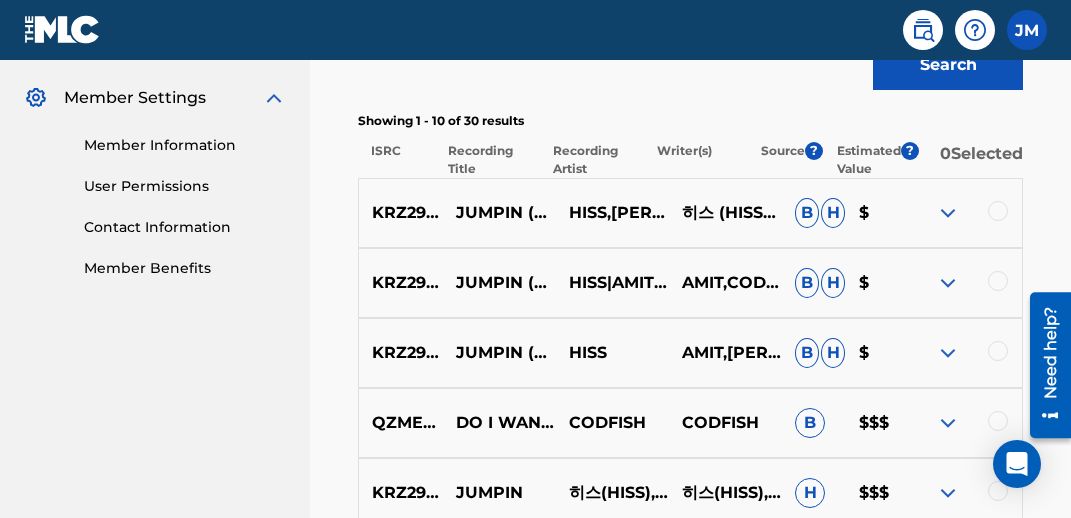 scroll, scrollTop: 300, scrollLeft: 0, axis: vertical 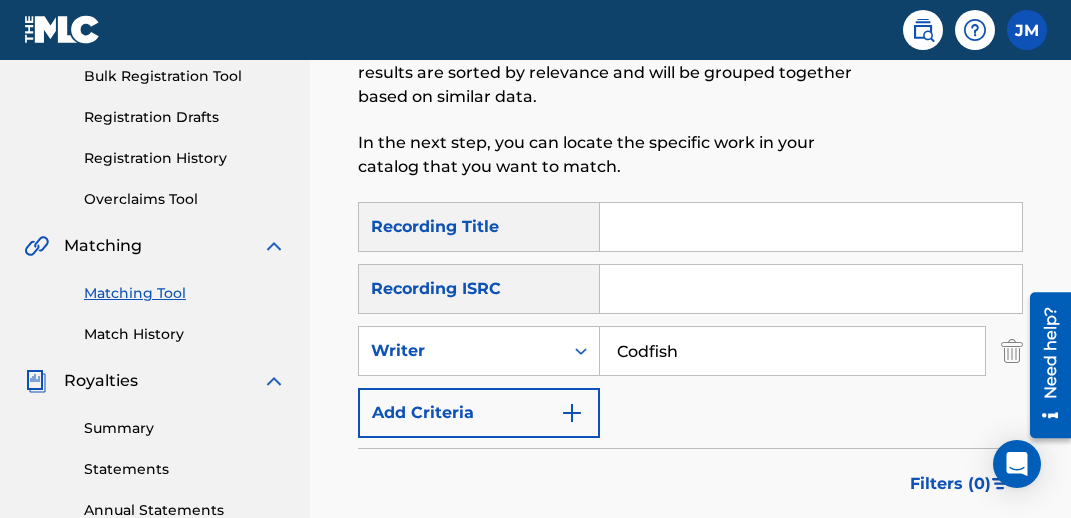 click at bounding box center [811, 227] 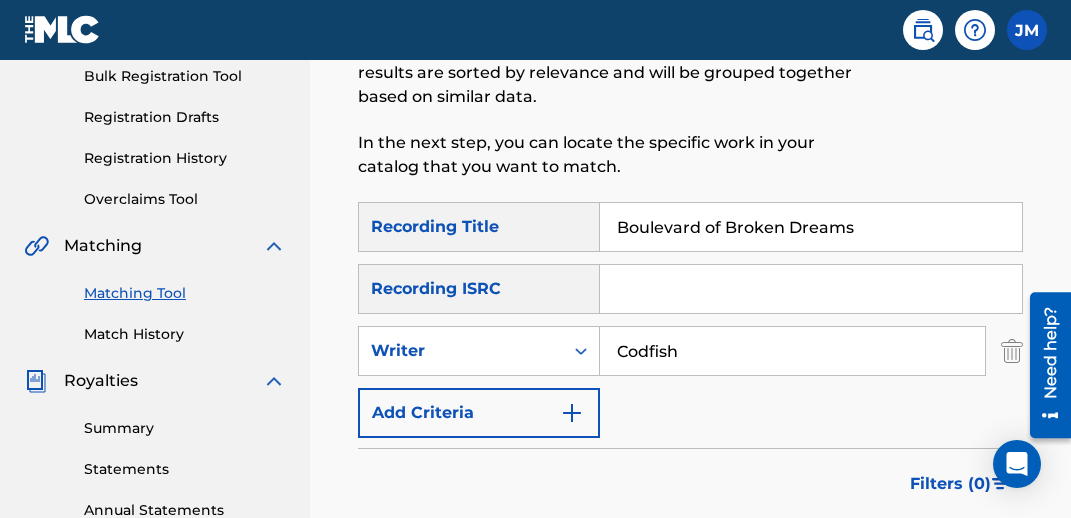 type on "Boulevard of Broken Dreams" 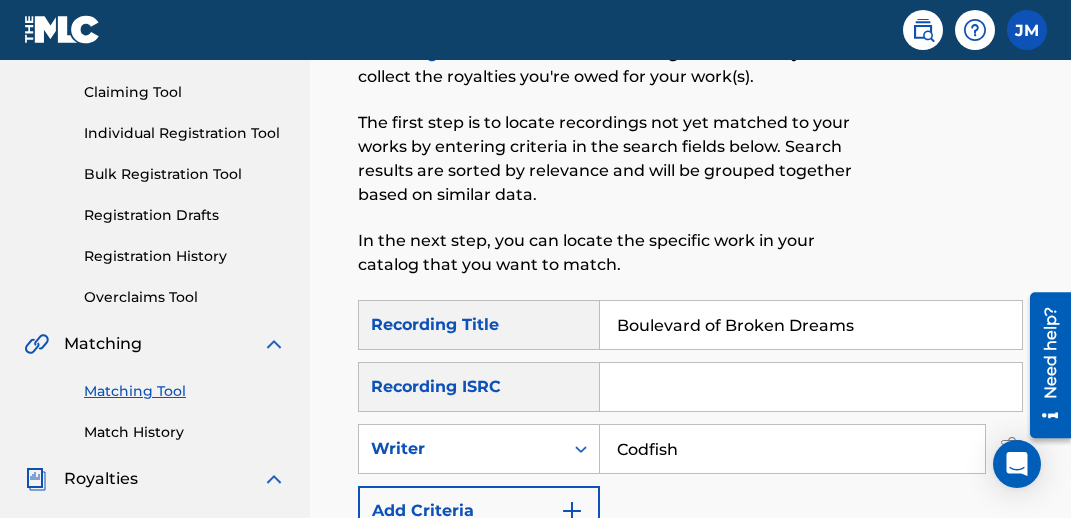 scroll, scrollTop: 300, scrollLeft: 0, axis: vertical 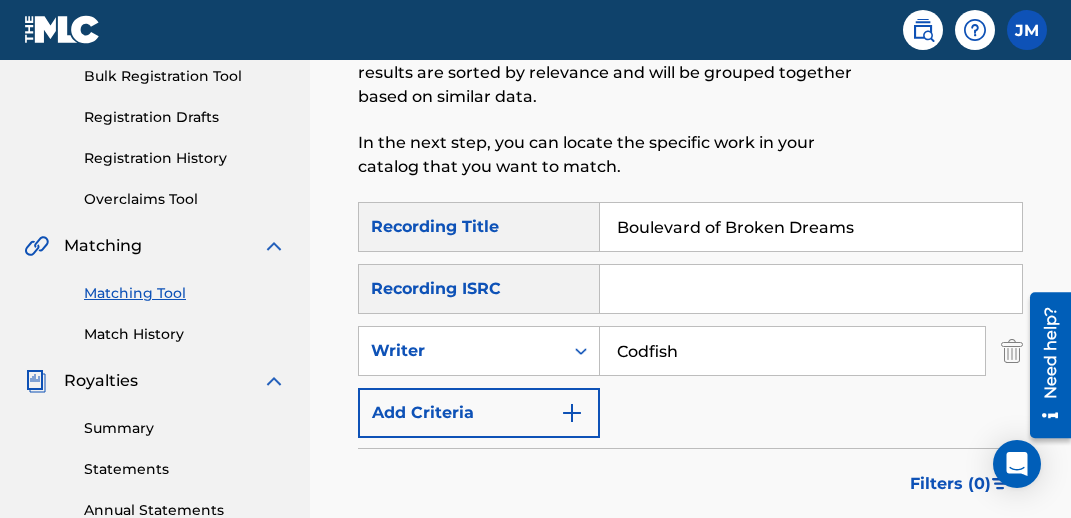 drag, startPoint x: 883, startPoint y: 226, endPoint x: 583, endPoint y: 213, distance: 300.28152 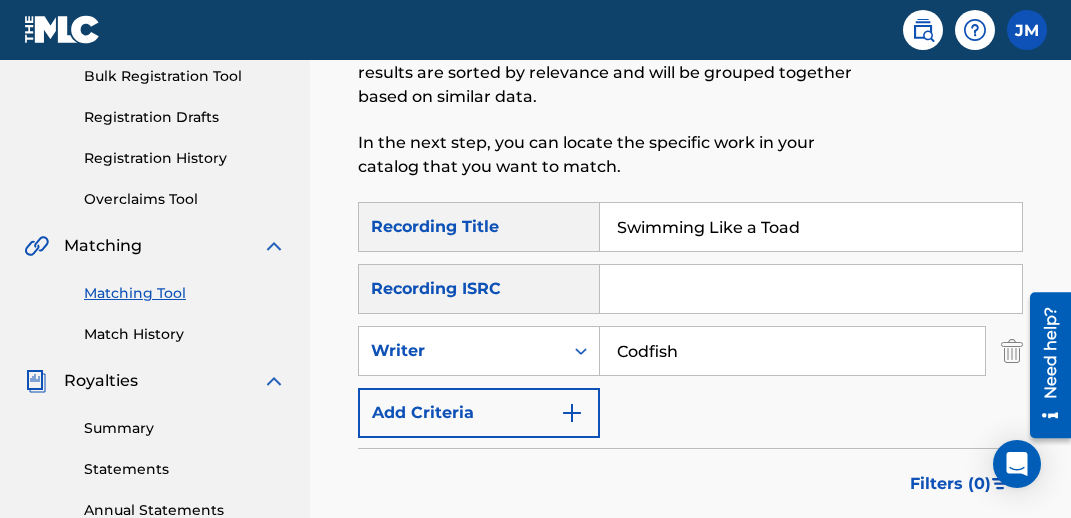 type on "Swimming Like a Toad" 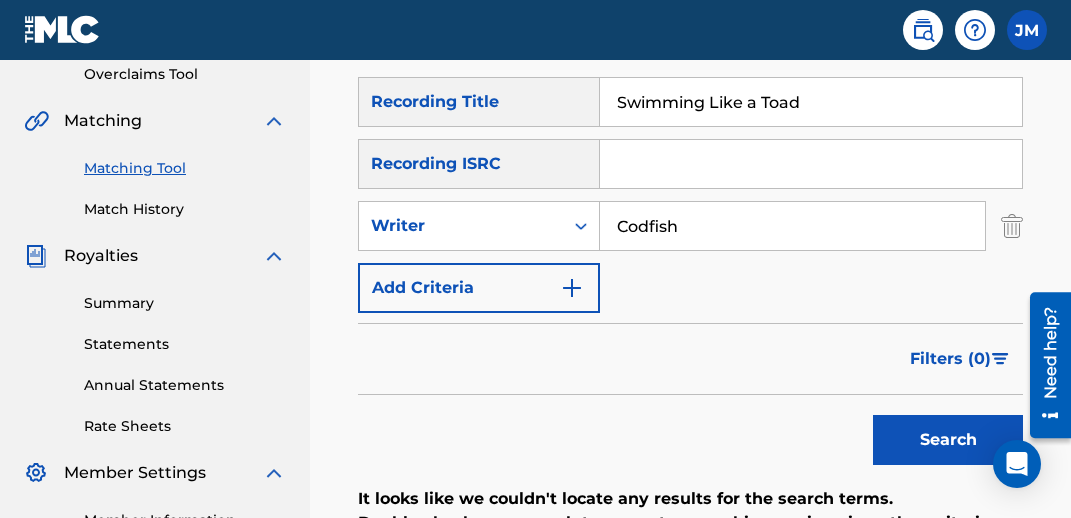 scroll, scrollTop: 300, scrollLeft: 0, axis: vertical 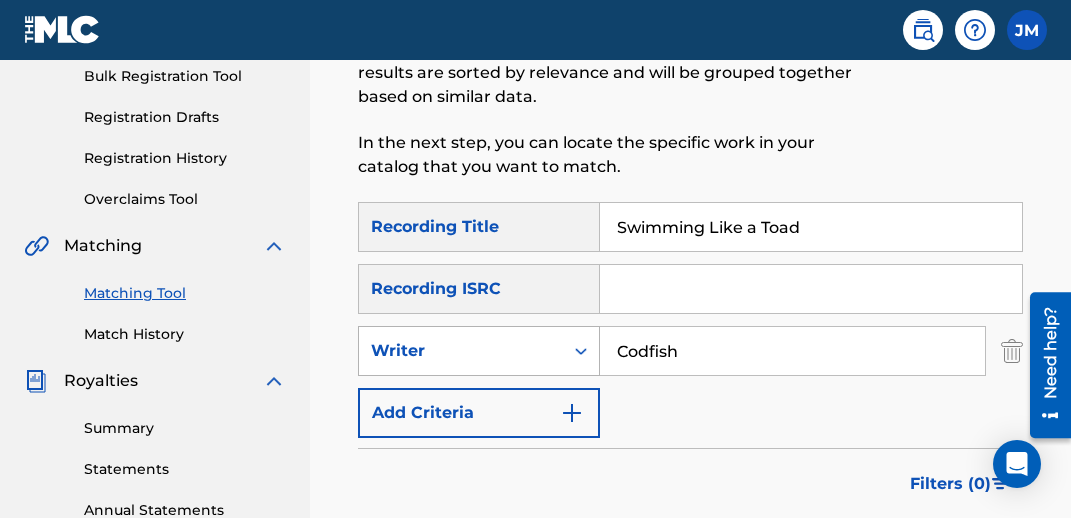drag, startPoint x: 740, startPoint y: 365, endPoint x: 446, endPoint y: 375, distance: 294.17 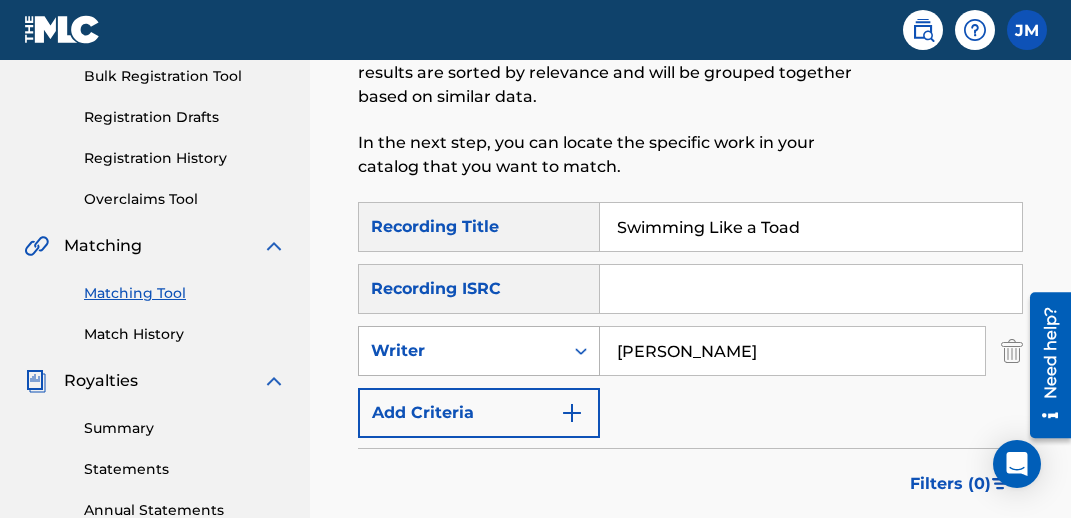 type on "[PERSON_NAME]" 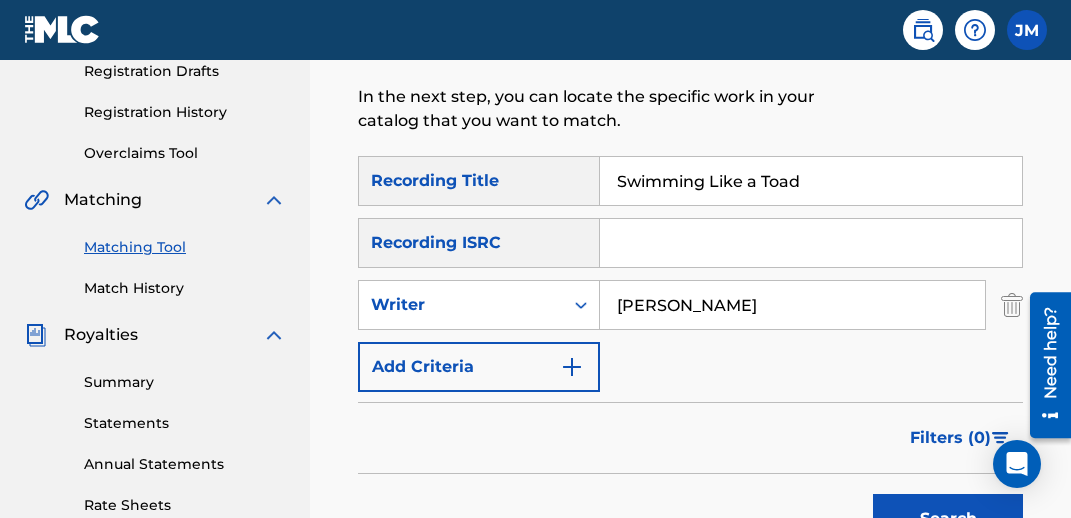 scroll, scrollTop: 300, scrollLeft: 0, axis: vertical 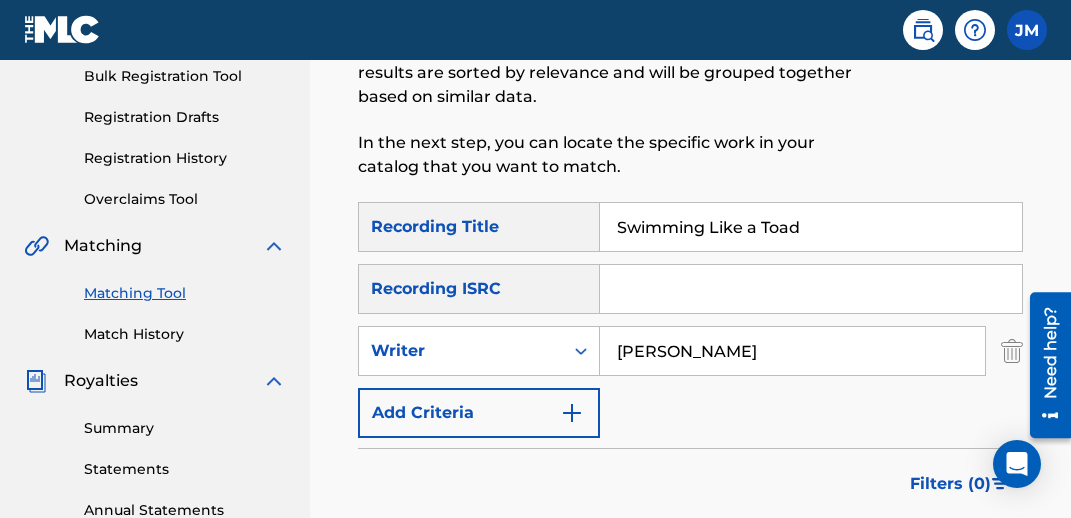 drag, startPoint x: 821, startPoint y: 223, endPoint x: 600, endPoint y: 222, distance: 221.00226 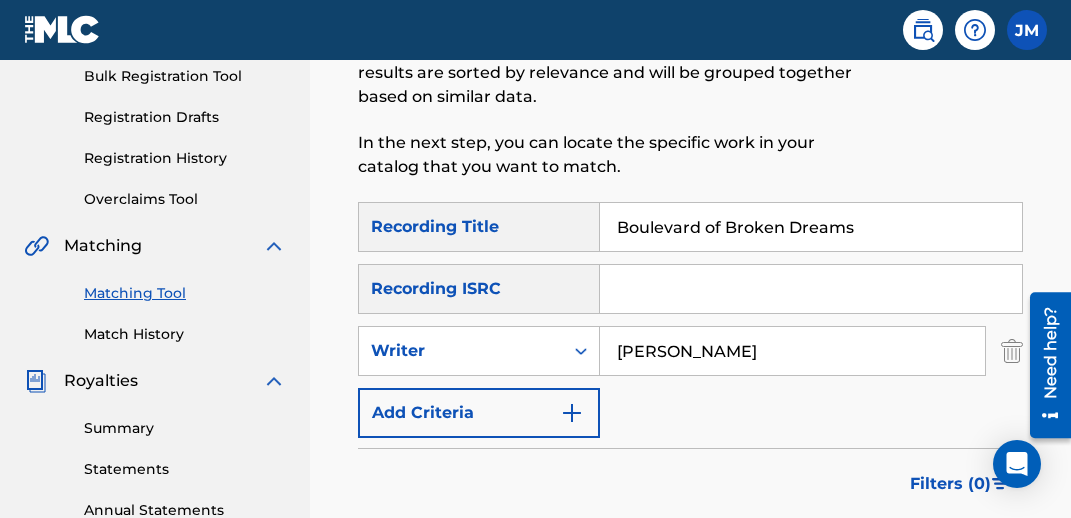 type on "Boulevard of Broken Dreams" 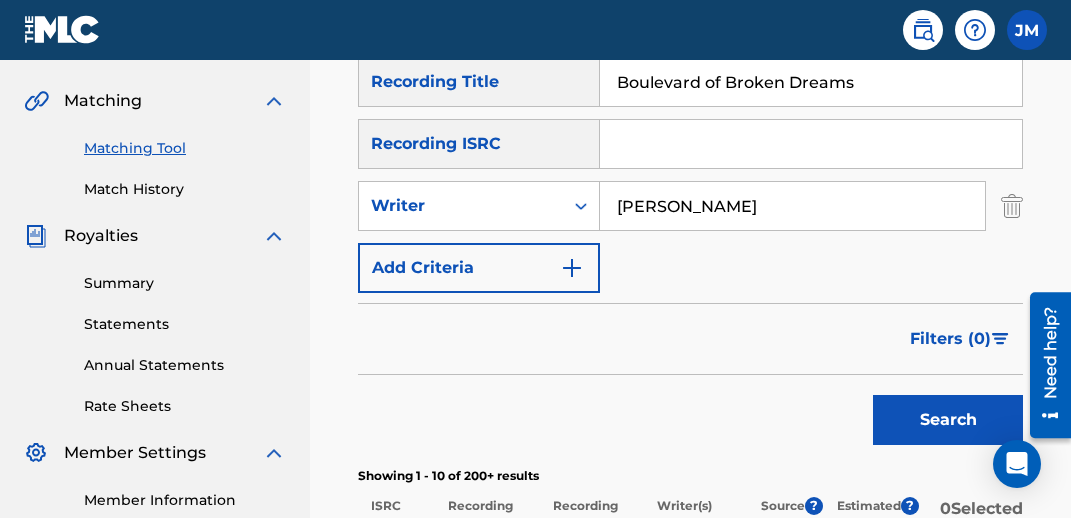 scroll, scrollTop: 300, scrollLeft: 0, axis: vertical 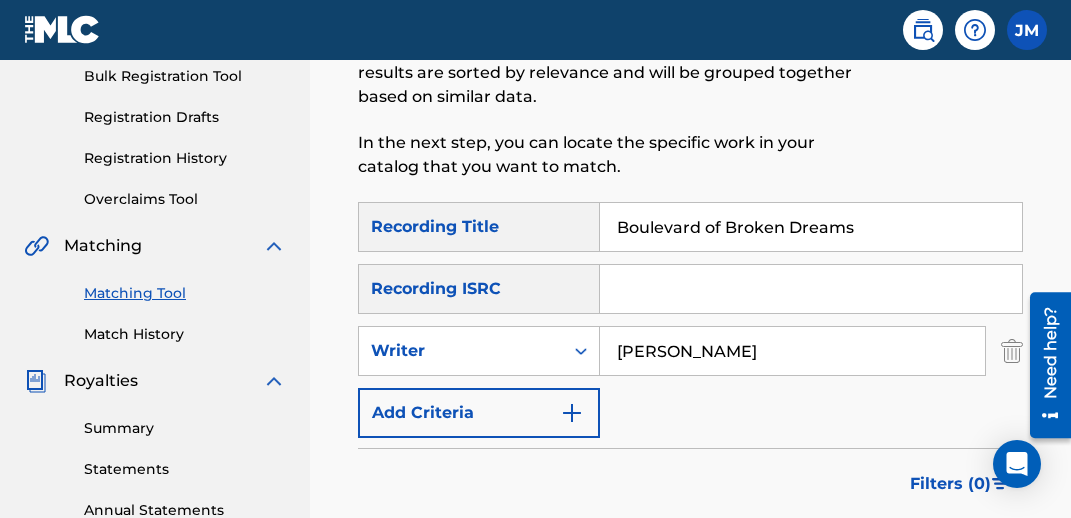 drag, startPoint x: 856, startPoint y: 221, endPoint x: 568, endPoint y: 229, distance: 288.11108 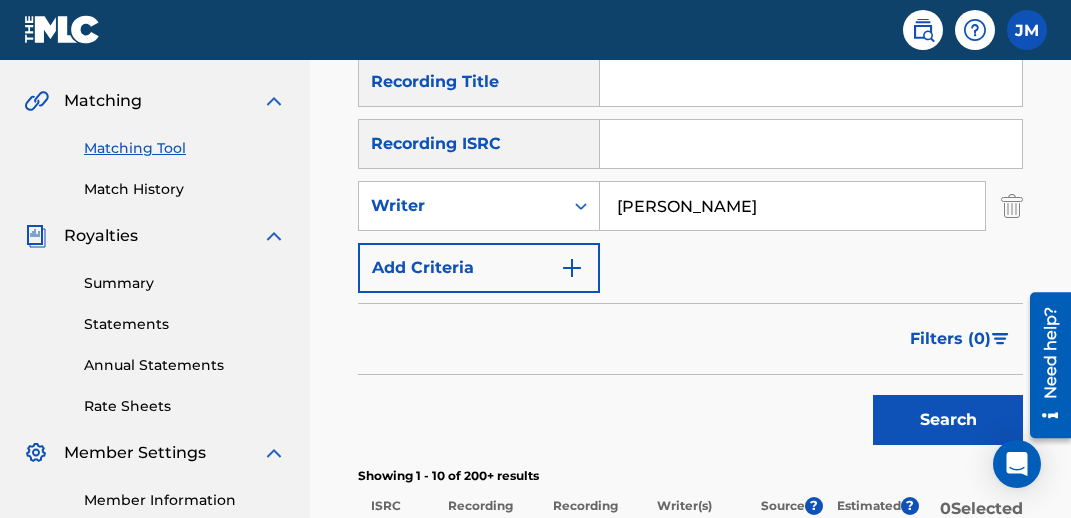 scroll, scrollTop: 600, scrollLeft: 0, axis: vertical 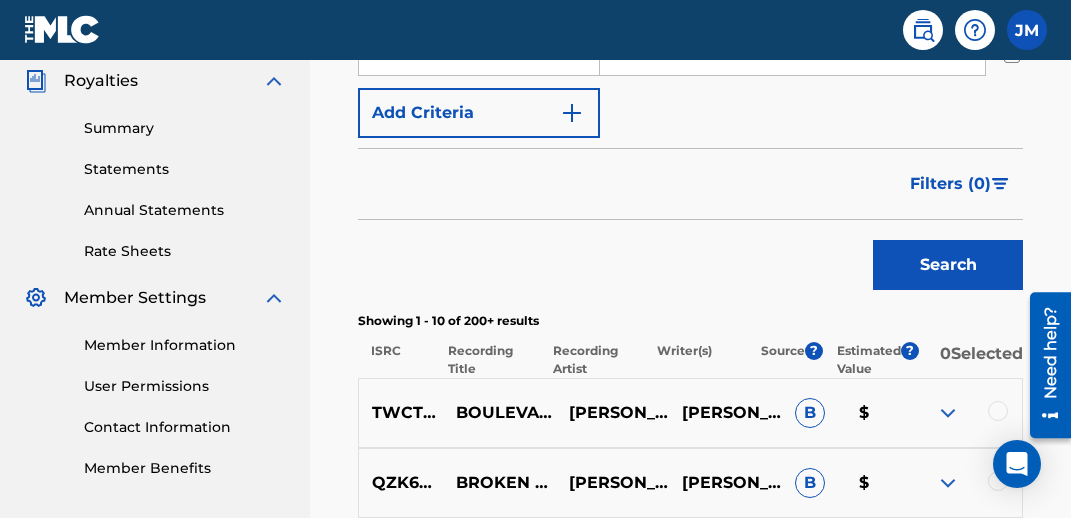 type 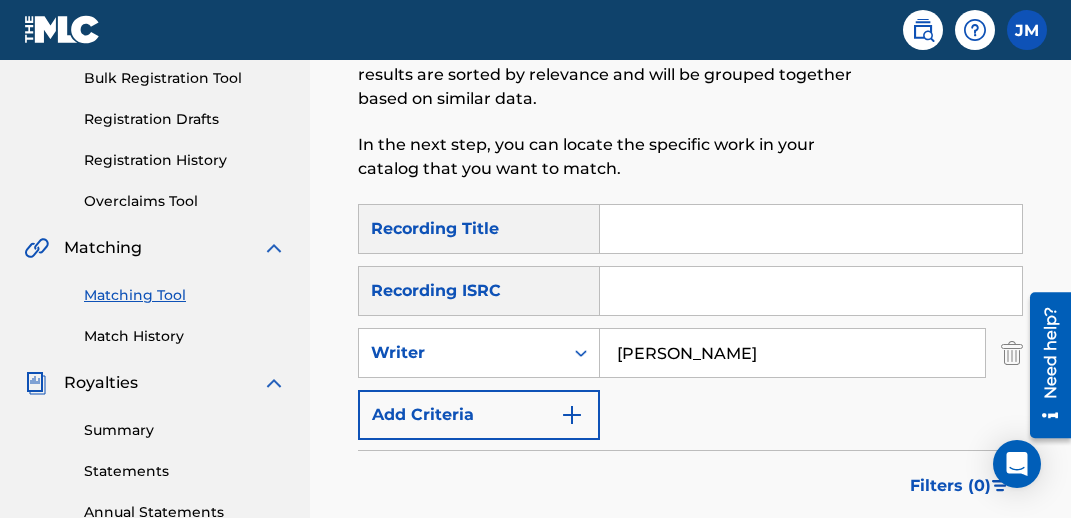 scroll, scrollTop: 300, scrollLeft: 0, axis: vertical 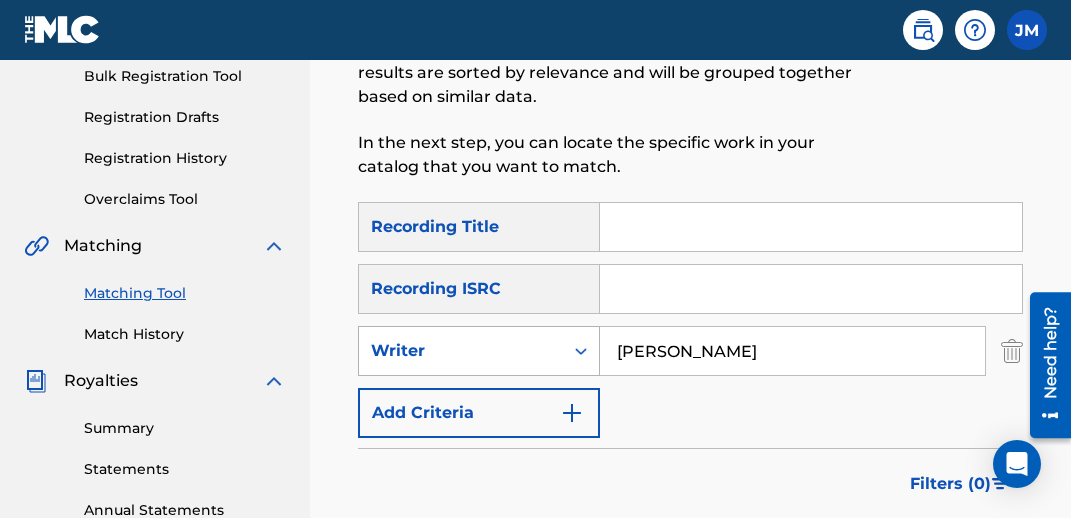 drag, startPoint x: 746, startPoint y: 356, endPoint x: 522, endPoint y: 363, distance: 224.10934 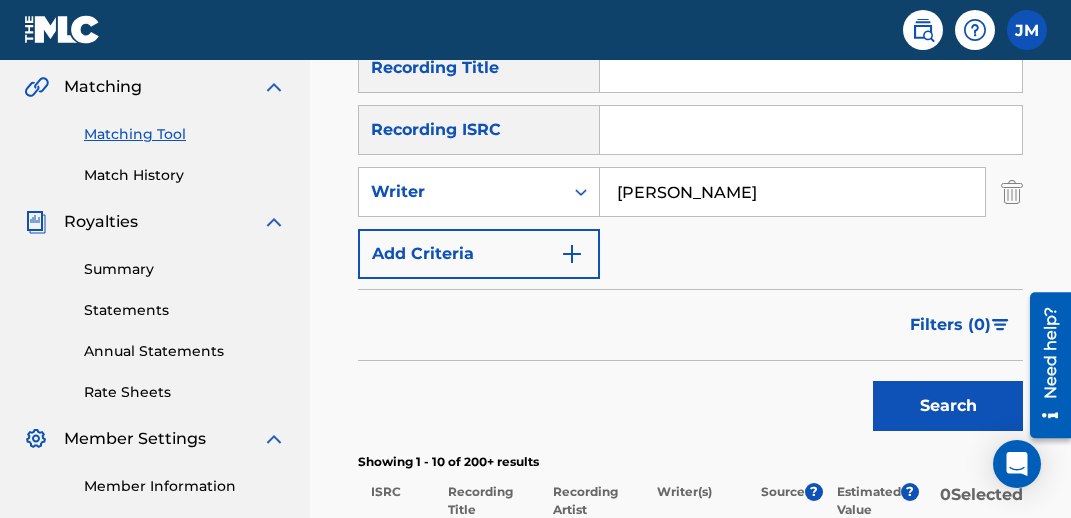 scroll, scrollTop: 500, scrollLeft: 0, axis: vertical 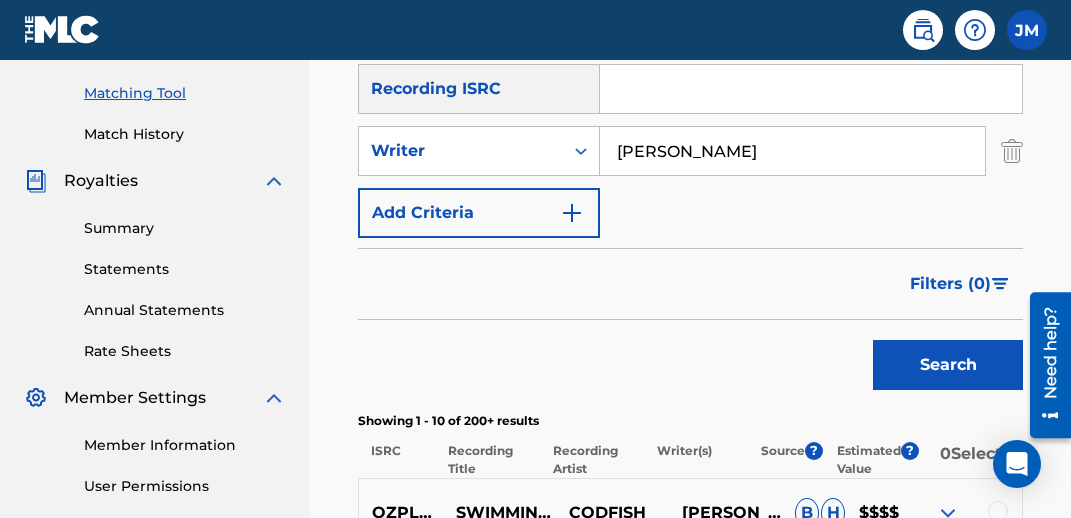 type on "[PERSON_NAME]" 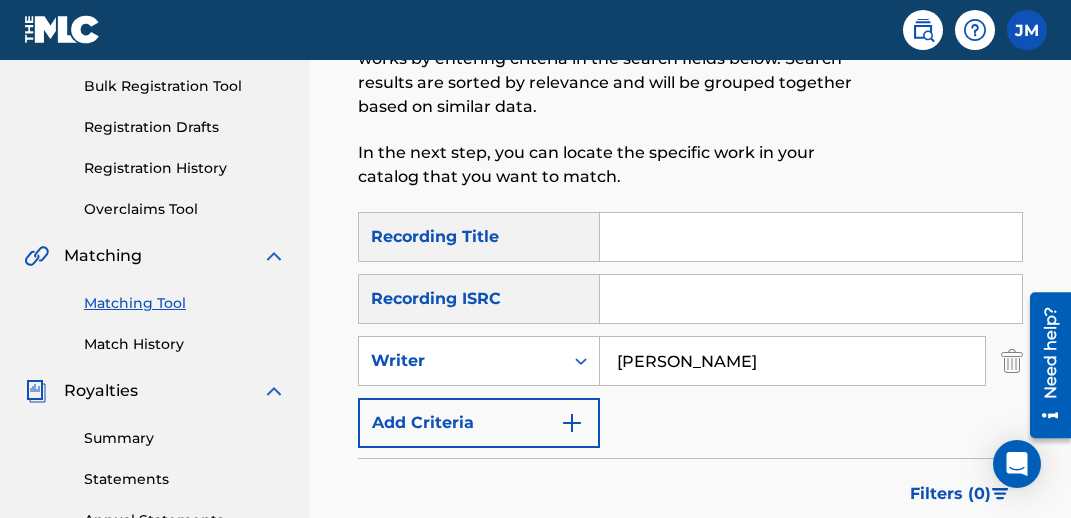 scroll, scrollTop: 300, scrollLeft: 0, axis: vertical 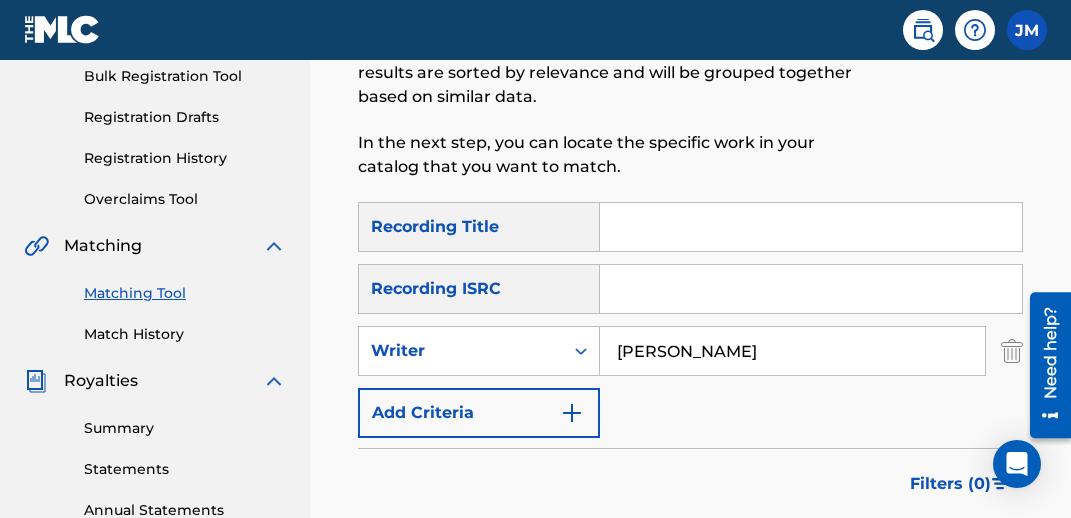 drag, startPoint x: 752, startPoint y: 363, endPoint x: 544, endPoint y: 381, distance: 208.77739 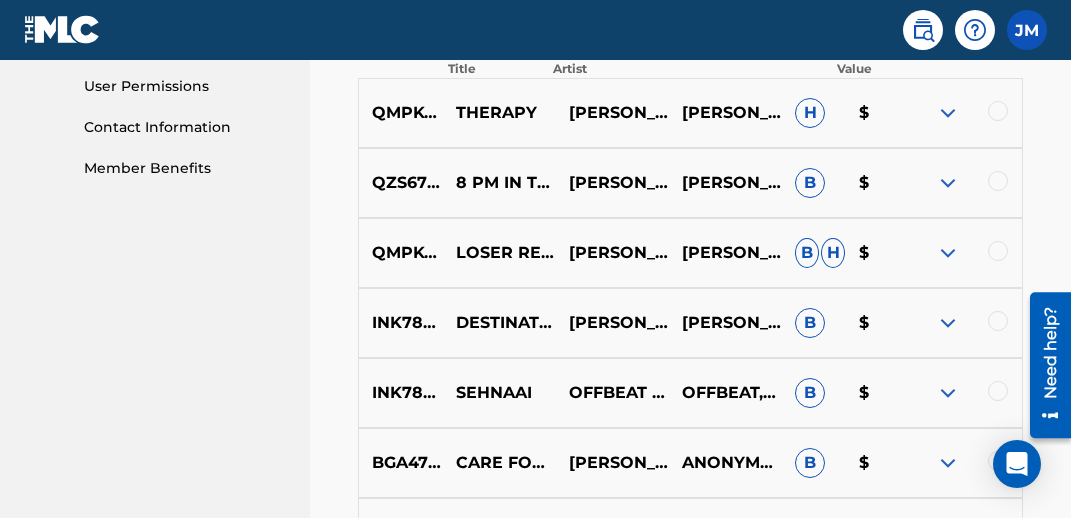 scroll, scrollTop: 300, scrollLeft: 0, axis: vertical 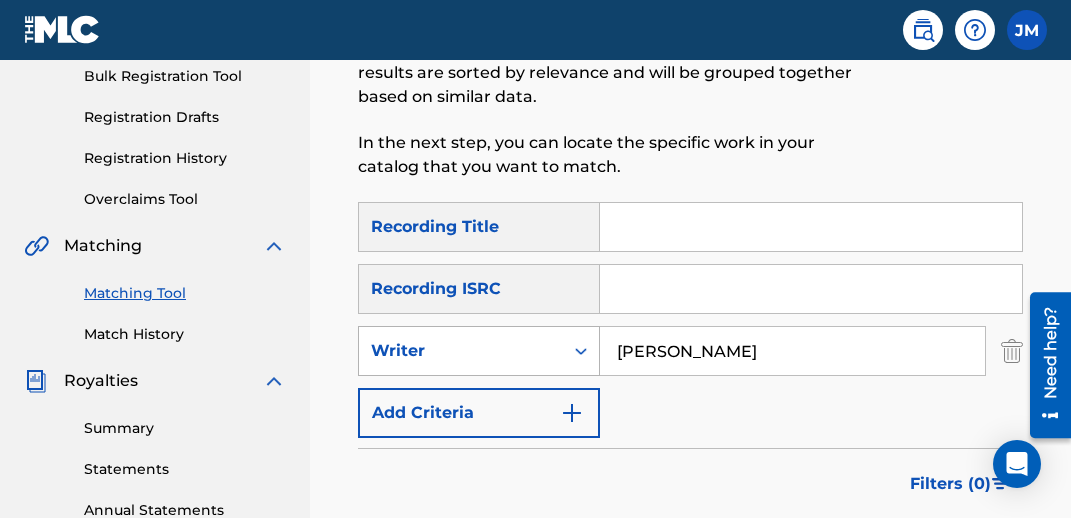 drag, startPoint x: 683, startPoint y: 344, endPoint x: 587, endPoint y: 356, distance: 96.74709 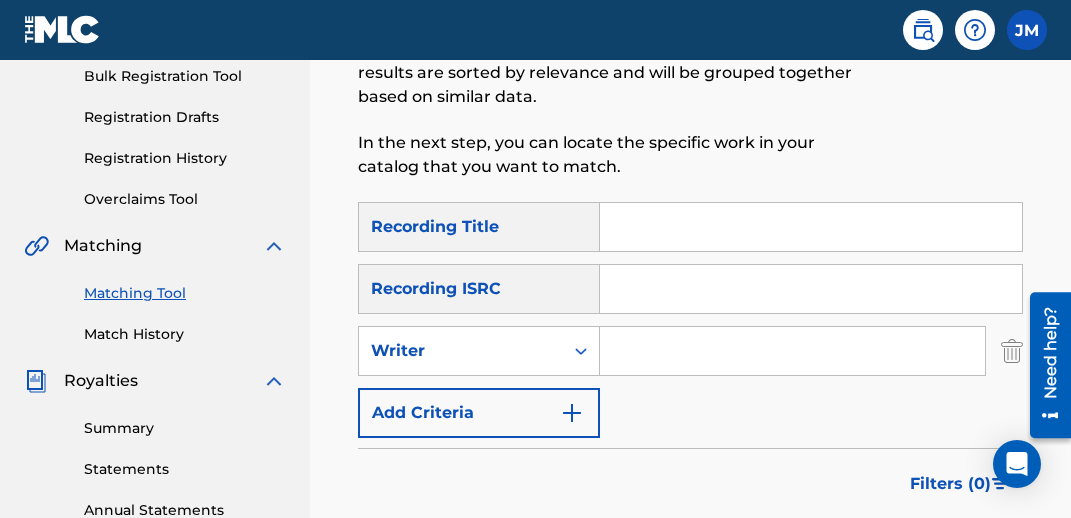 click on "SearchWithCriteria43cac523-f244-4b32-97ab-f3515b6239cd Recording Title SearchWithCriteria55cb5630-687c-41ee-bdc1-100070176cc9 Recording ISRC SearchWithCriteria0d2eac51-2a79-4242-b22b-b359c2096a21 Writer Add Criteria Filter Estimated Value All $$$$$ $$$$ $$$ $$ $ Source All Blanket License Historical Unmatched Remove Filters Apply Filters Filters ( 0 ) Search" at bounding box center [690, 401] 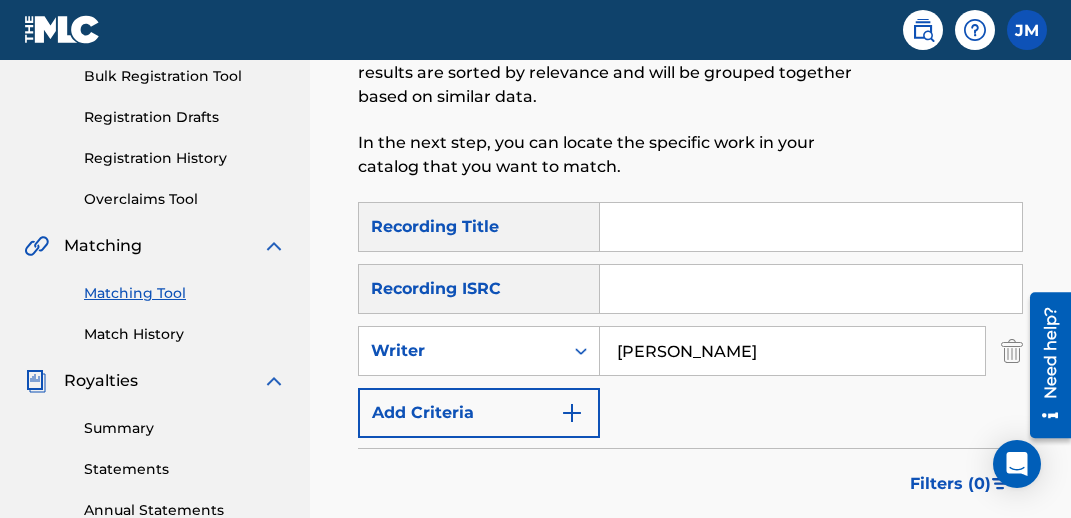 click on "Search" at bounding box center (948, 565) 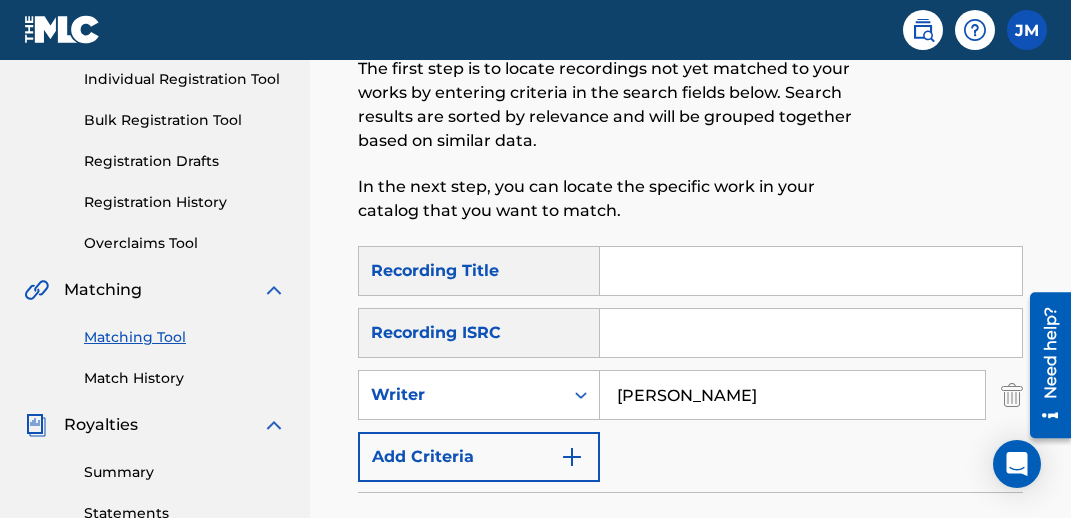 scroll, scrollTop: 300, scrollLeft: 0, axis: vertical 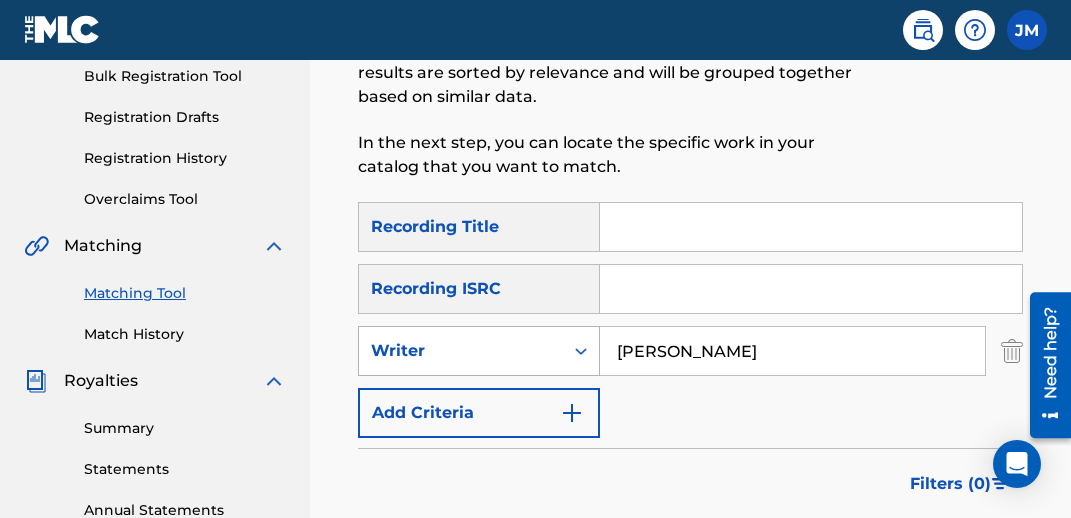 drag, startPoint x: 812, startPoint y: 354, endPoint x: 383, endPoint y: 343, distance: 429.141 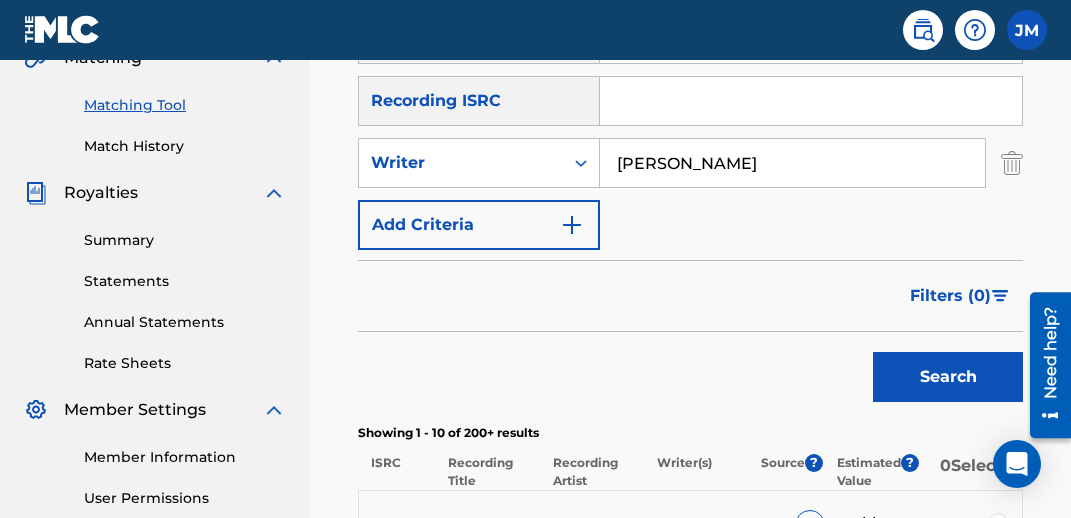 scroll, scrollTop: 600, scrollLeft: 0, axis: vertical 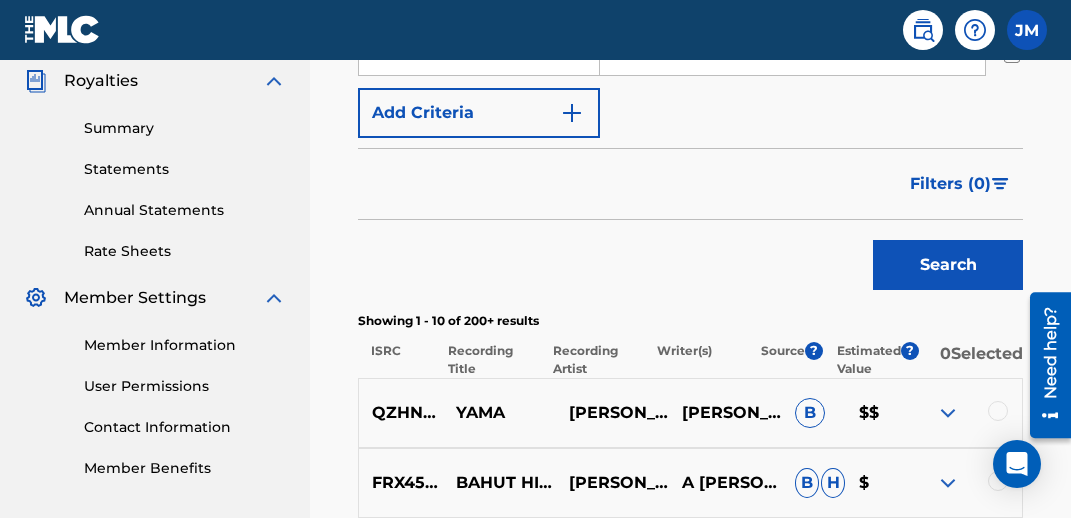type on "[PERSON_NAME]" 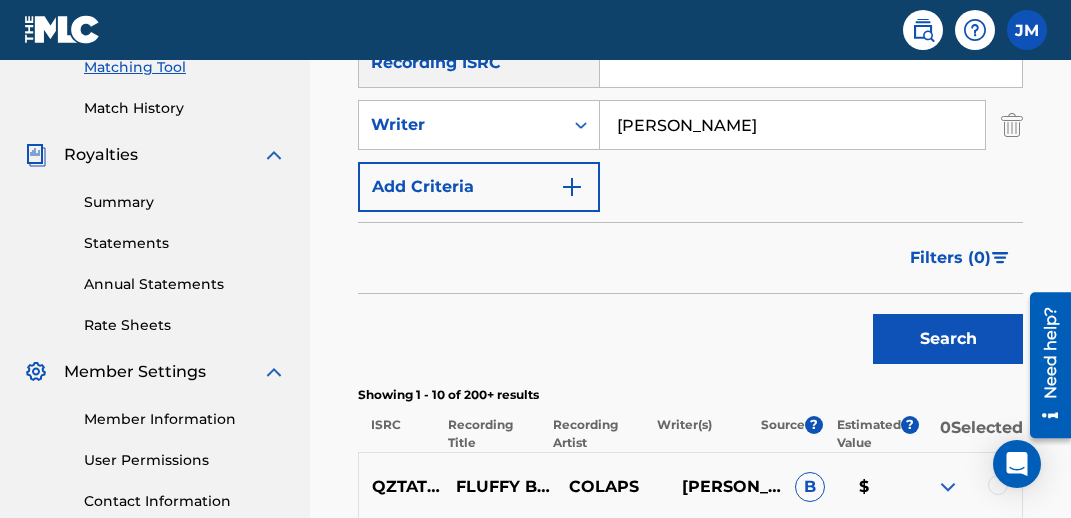 scroll, scrollTop: 400, scrollLeft: 0, axis: vertical 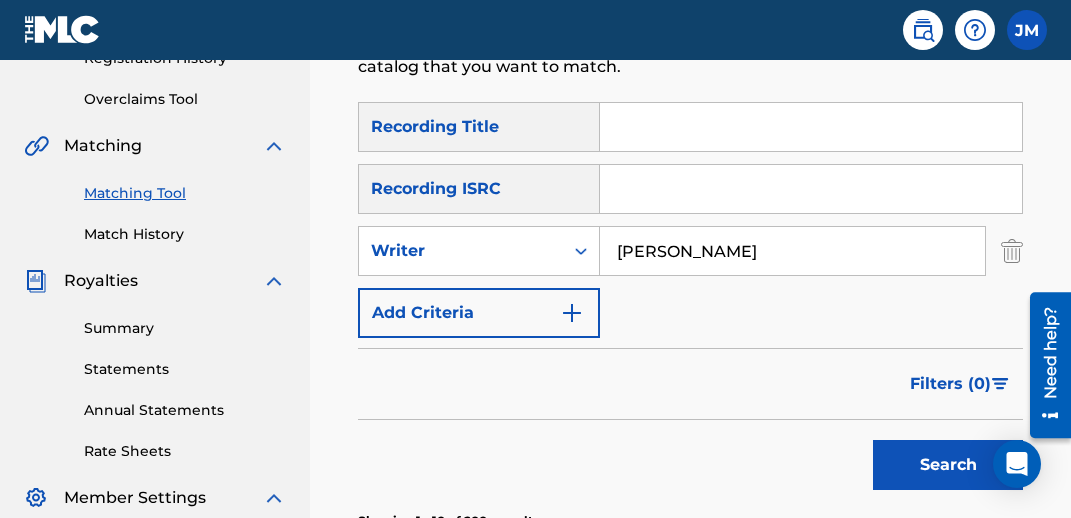 click at bounding box center [811, 127] 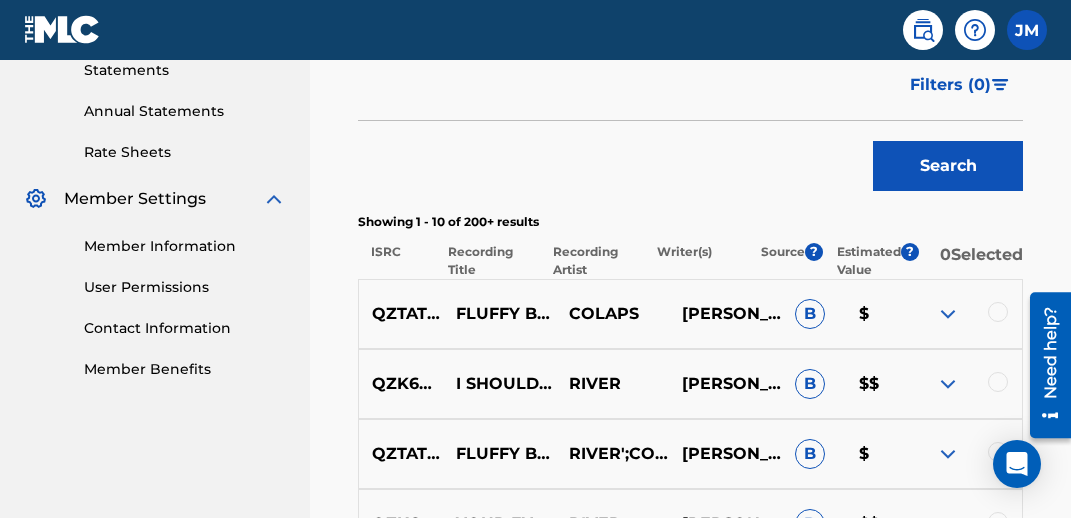 scroll, scrollTop: 700, scrollLeft: 0, axis: vertical 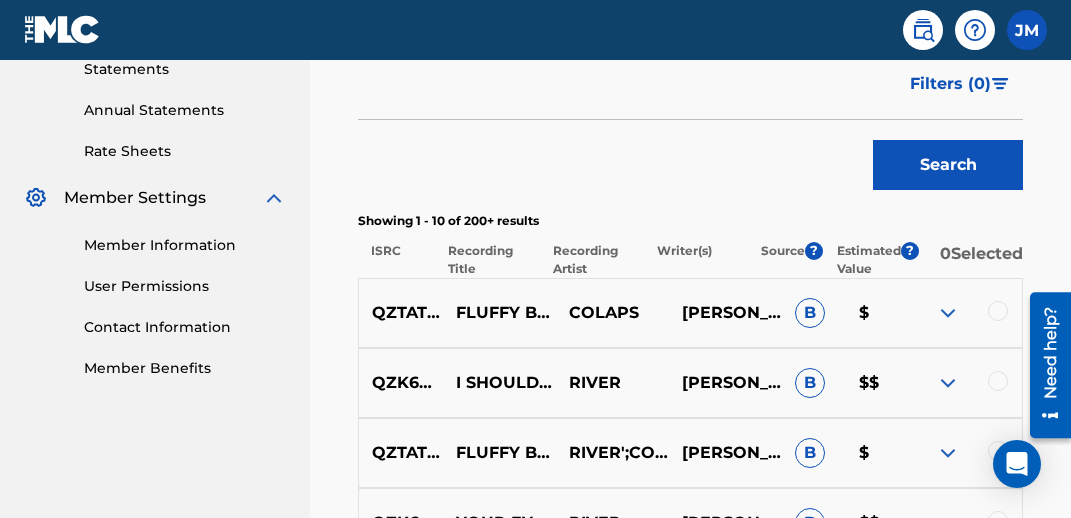 type on "My Way" 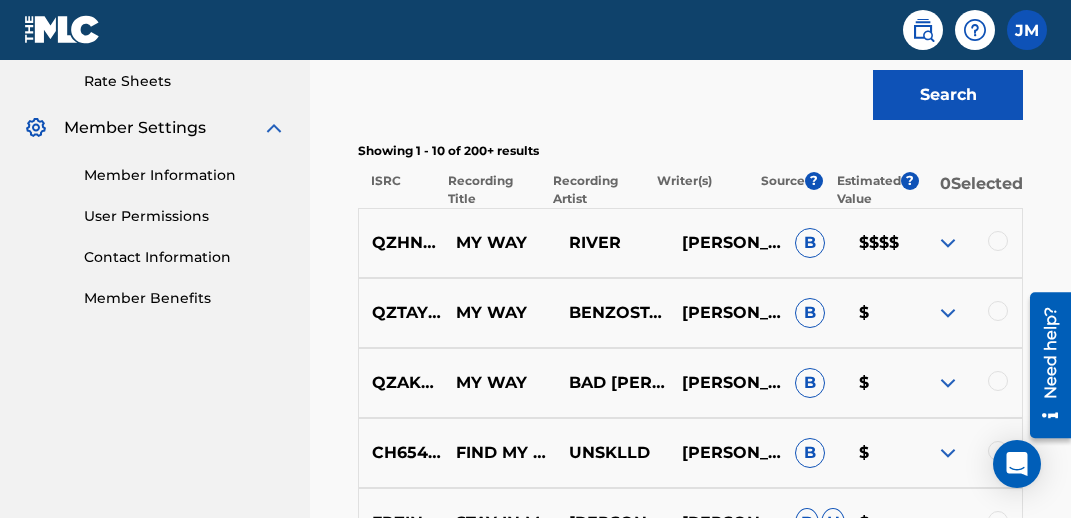scroll, scrollTop: 800, scrollLeft: 0, axis: vertical 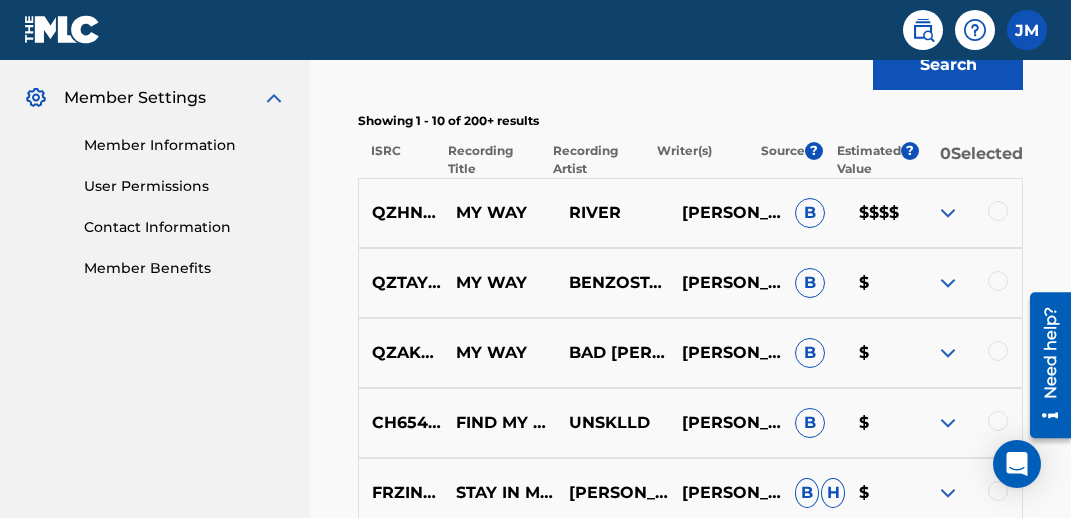 click at bounding box center (948, 213) 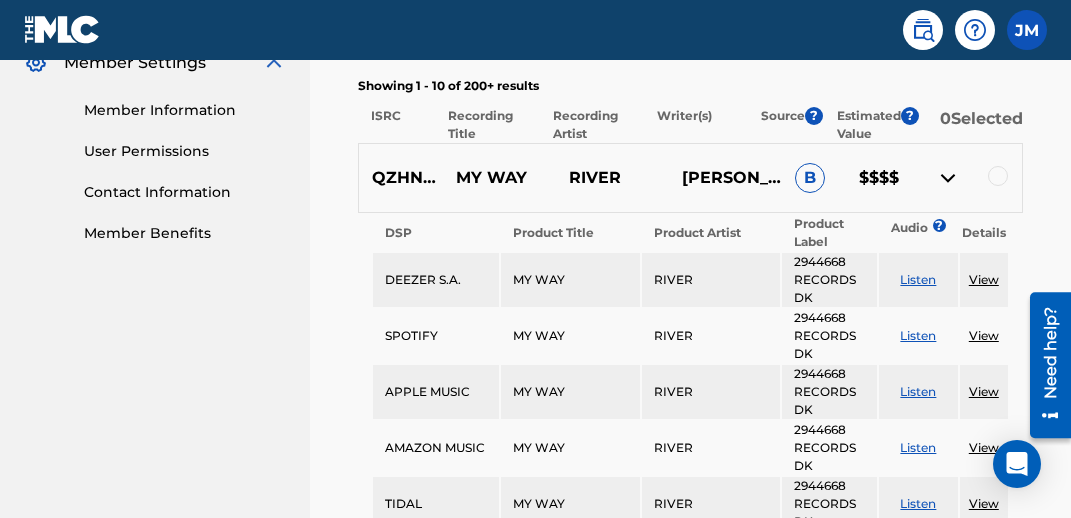 scroll, scrollTop: 800, scrollLeft: 0, axis: vertical 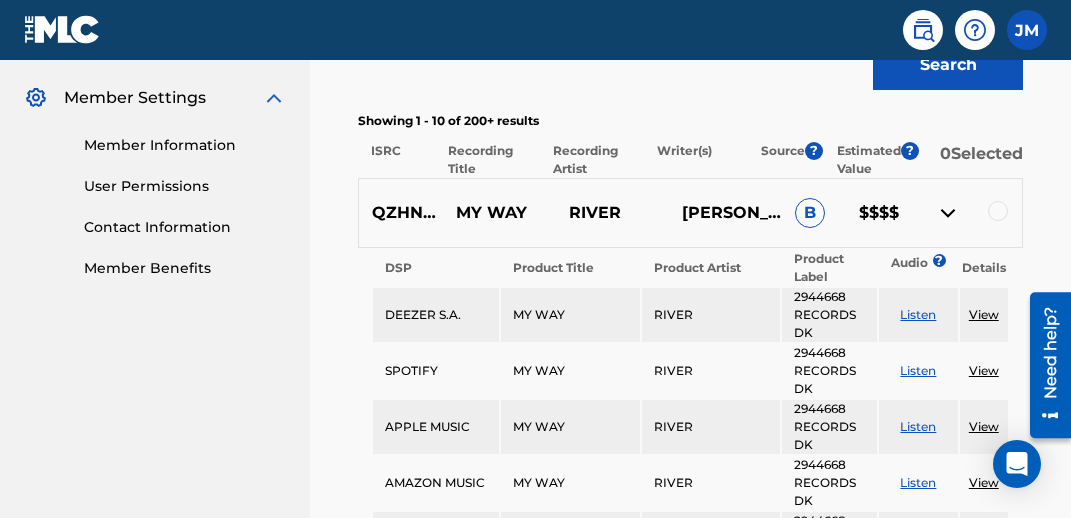 click at bounding box center (948, 213) 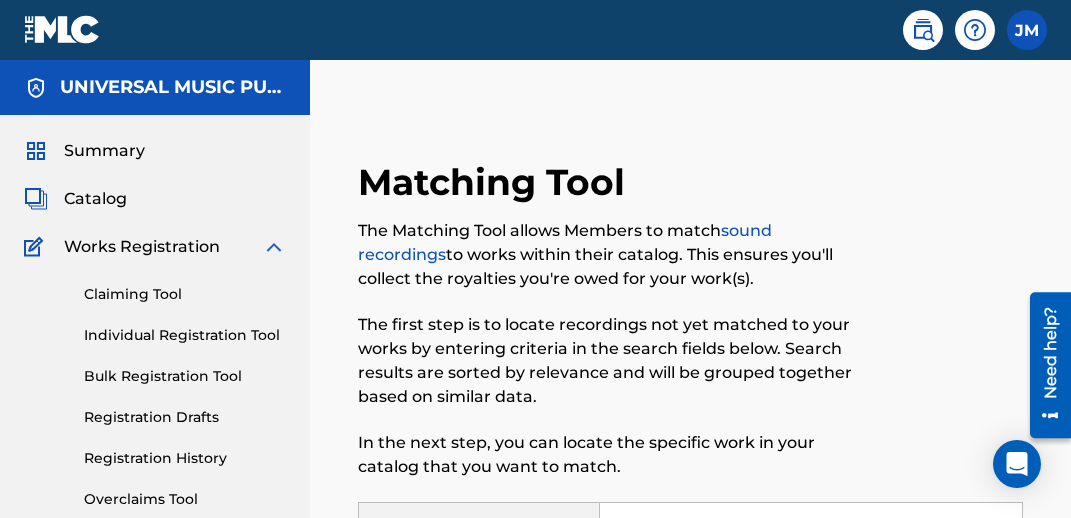 scroll, scrollTop: 300, scrollLeft: 0, axis: vertical 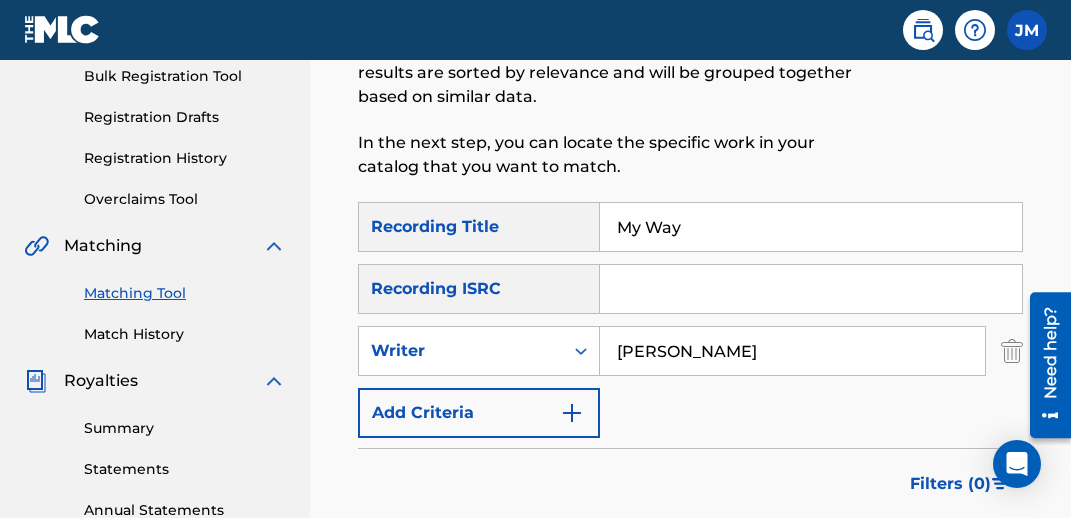 drag, startPoint x: 746, startPoint y: 364, endPoint x: 610, endPoint y: 359, distance: 136.09187 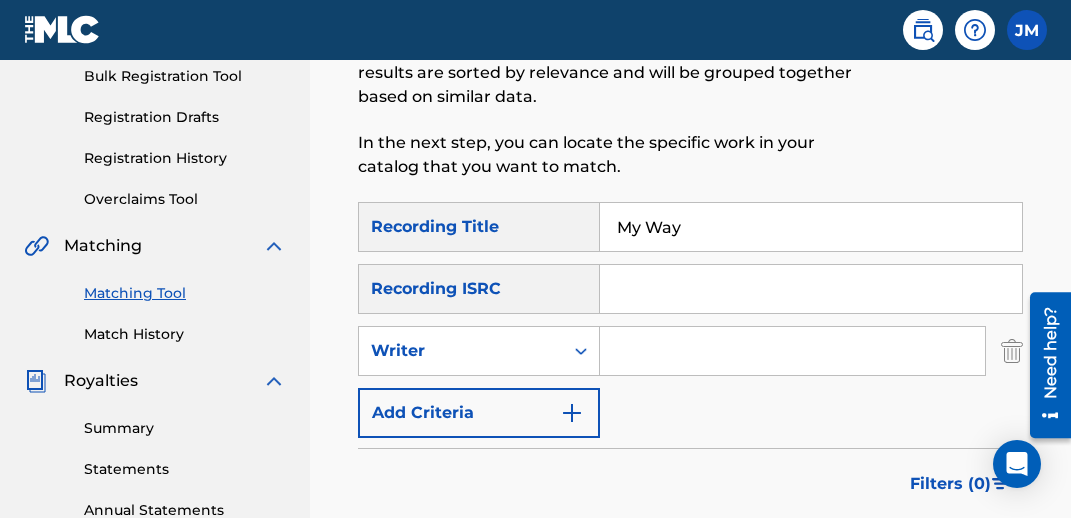 type 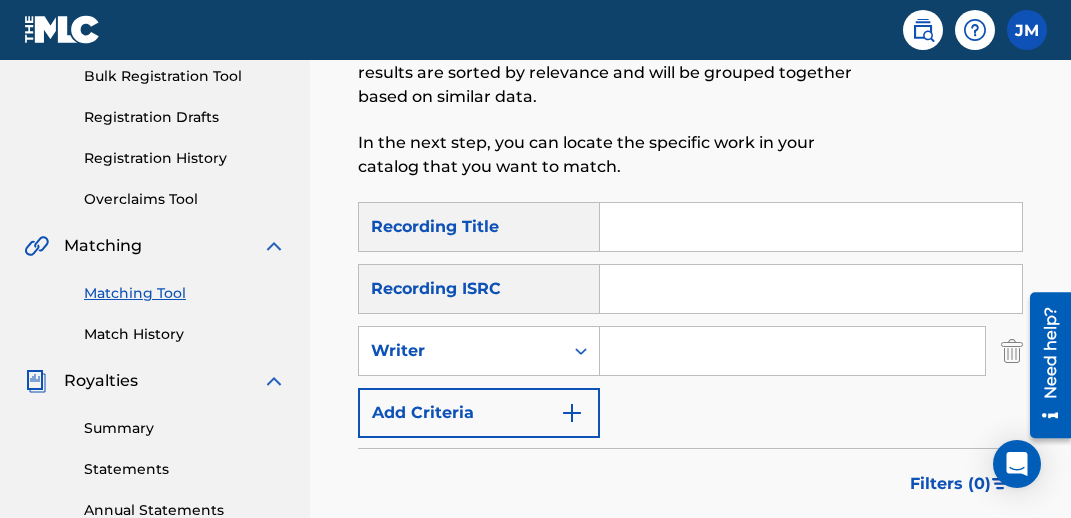 type 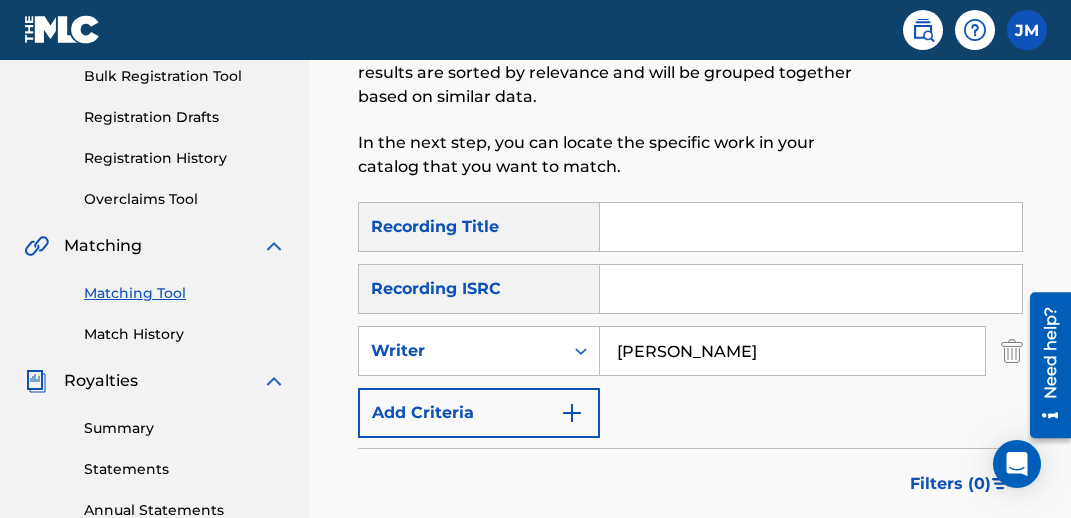 type on "[PERSON_NAME]" 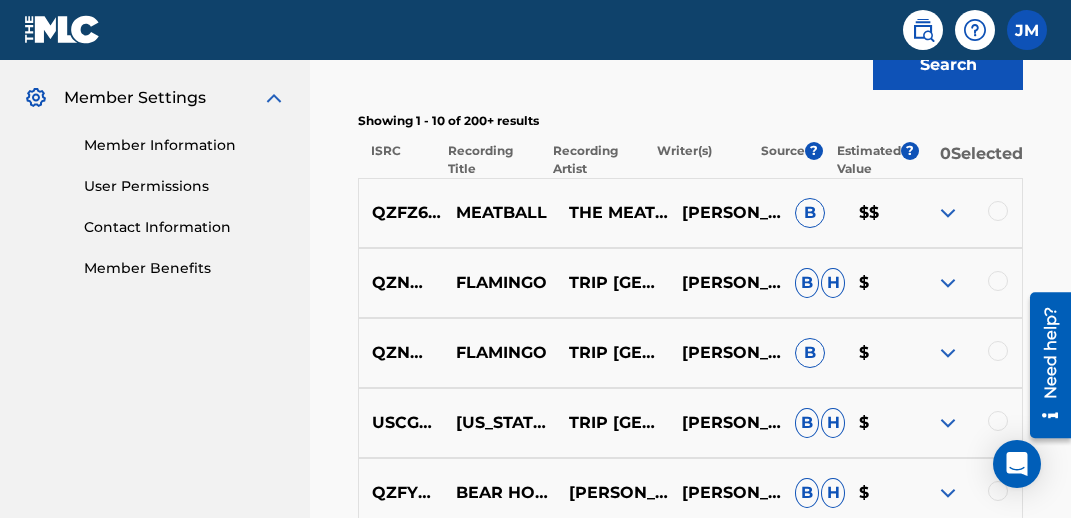 scroll, scrollTop: 200, scrollLeft: 0, axis: vertical 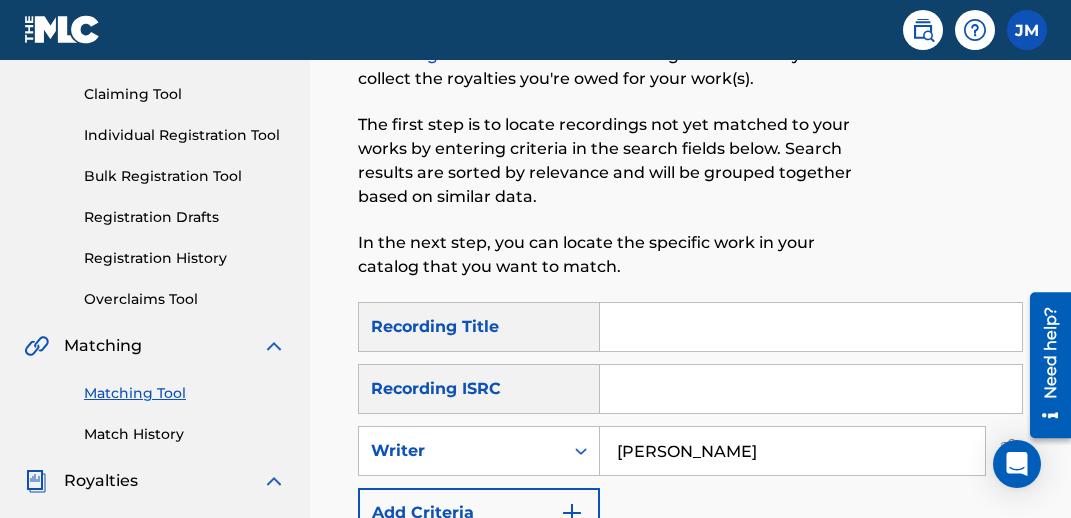 click at bounding box center (811, 327) 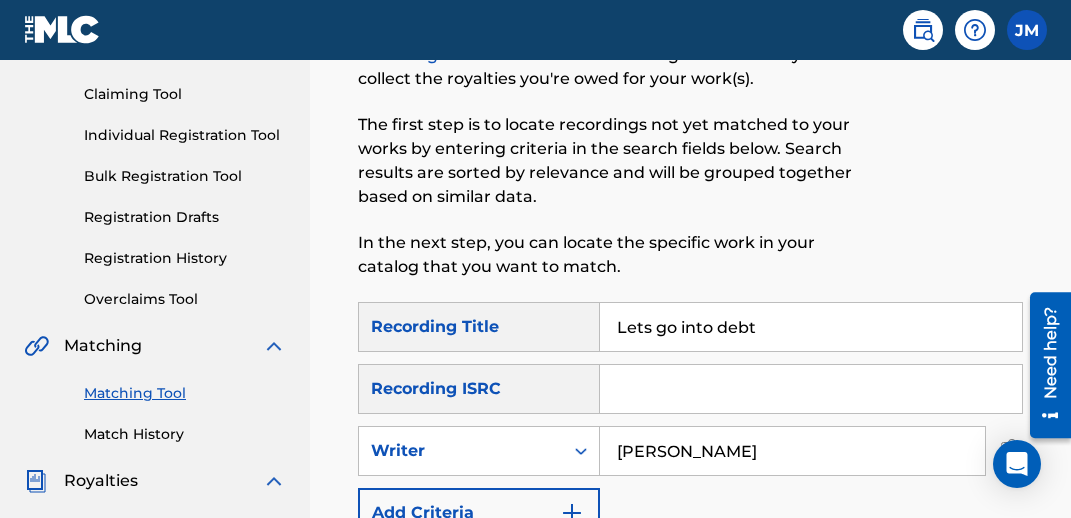 type on "Lets go into debt" 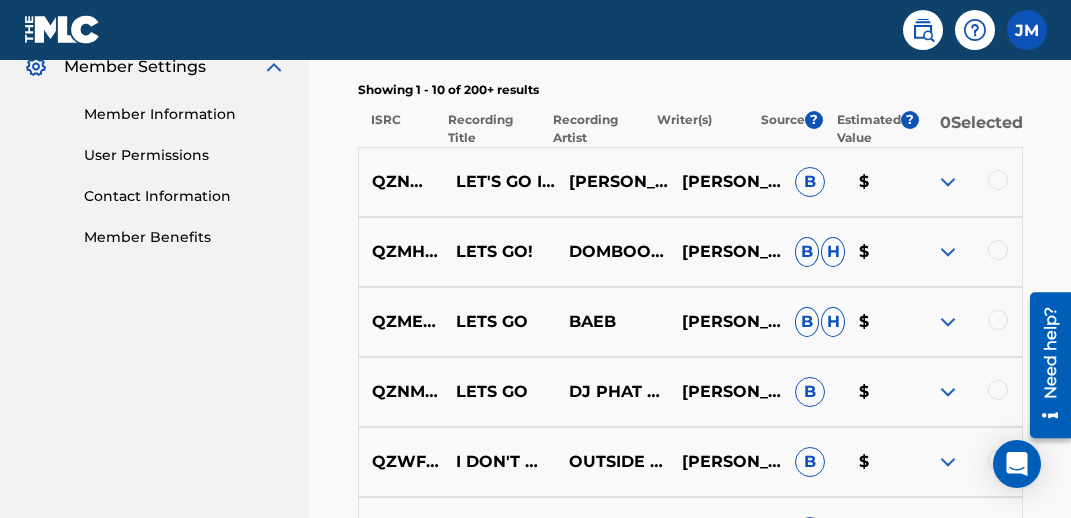 scroll, scrollTop: 800, scrollLeft: 0, axis: vertical 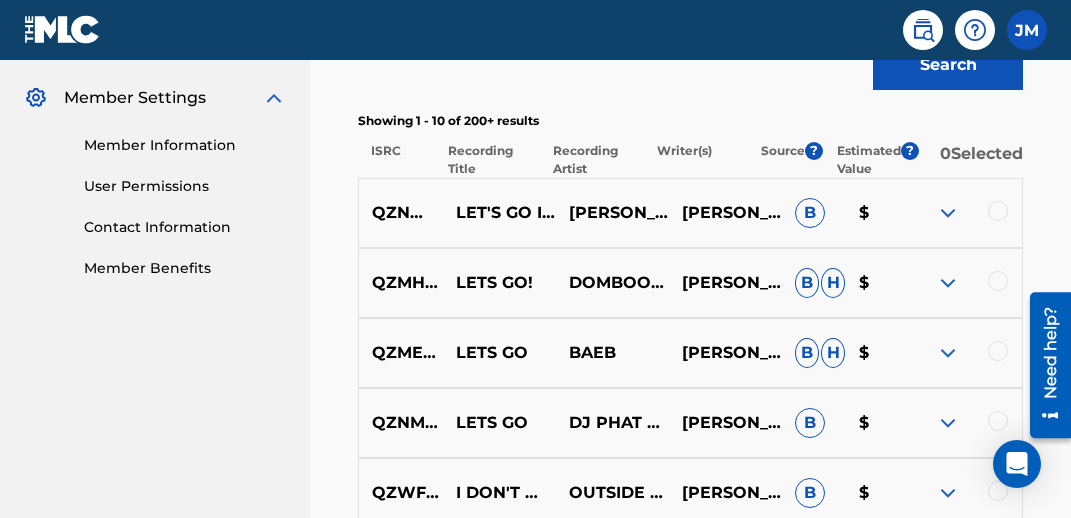 click at bounding box center (948, 213) 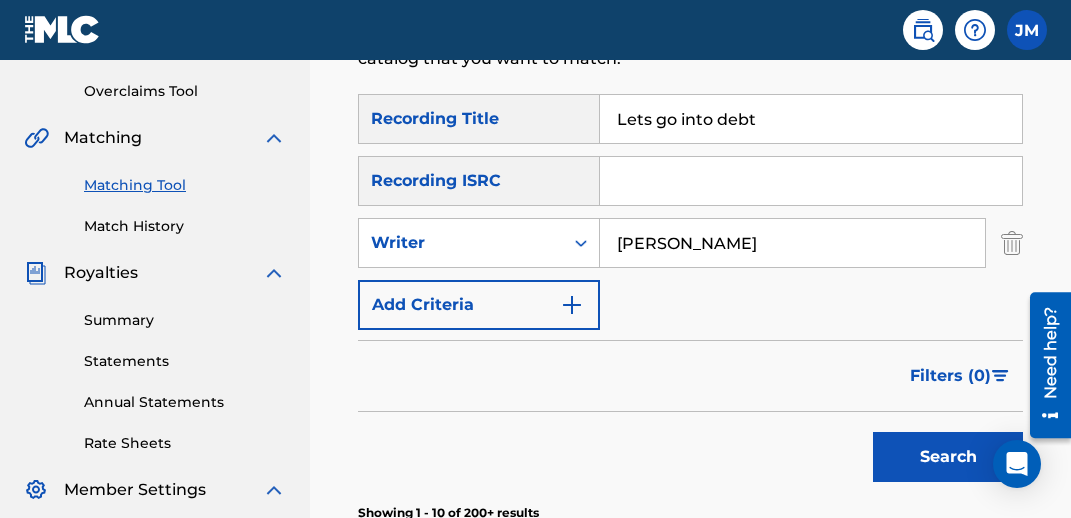 scroll, scrollTop: 300, scrollLeft: 0, axis: vertical 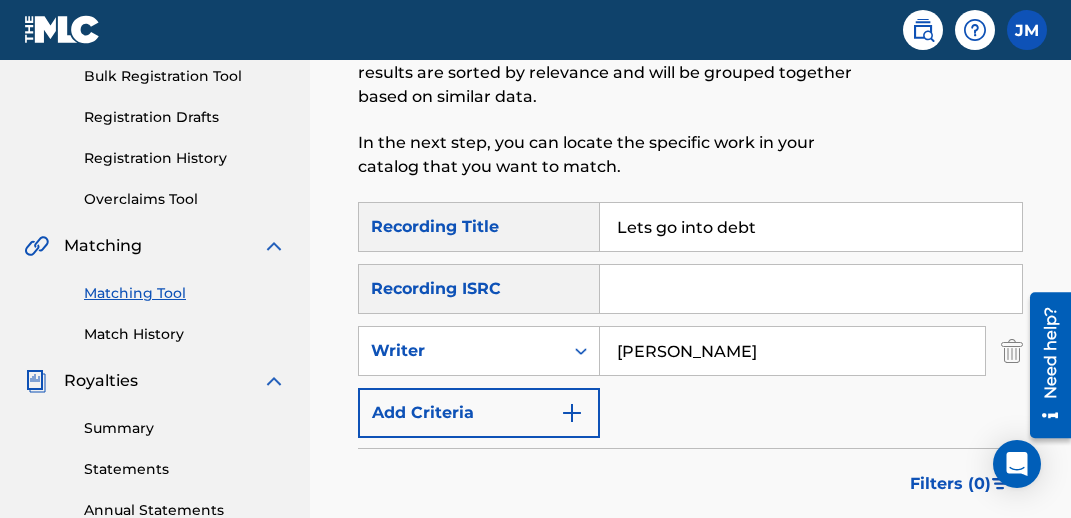 drag, startPoint x: 782, startPoint y: 221, endPoint x: 575, endPoint y: 233, distance: 207.34753 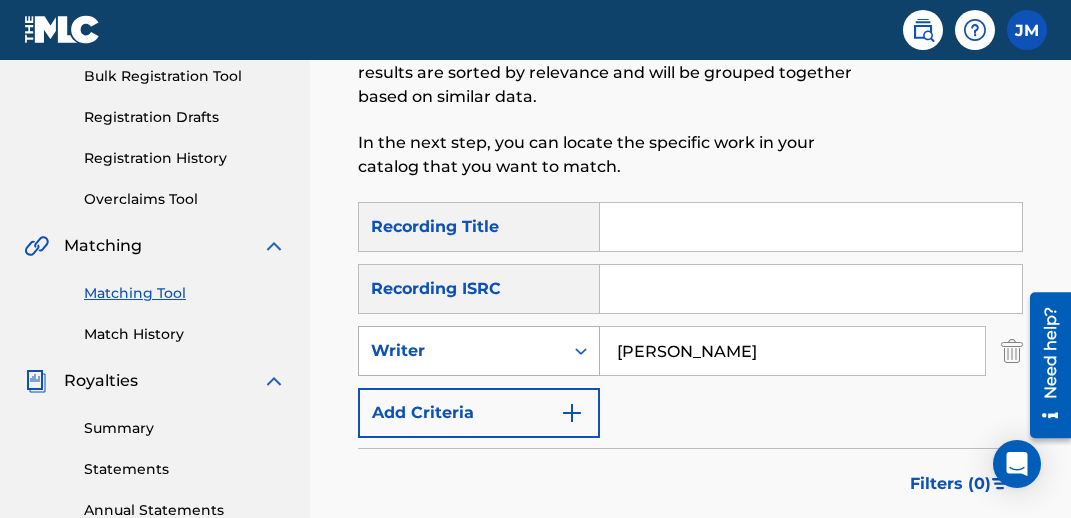 type 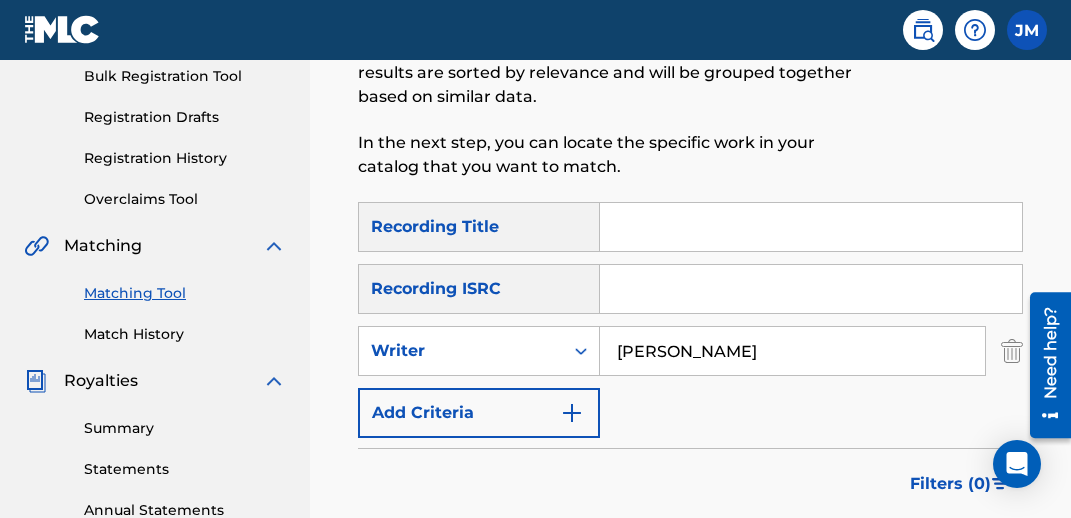 type on "[PERSON_NAME]" 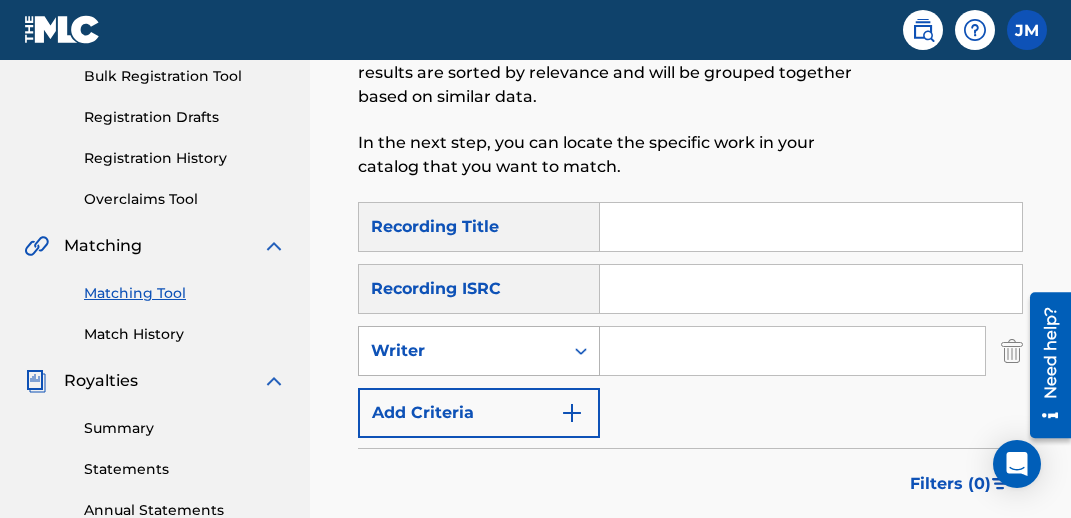 drag, startPoint x: 741, startPoint y: 350, endPoint x: 516, endPoint y: 349, distance: 225.00223 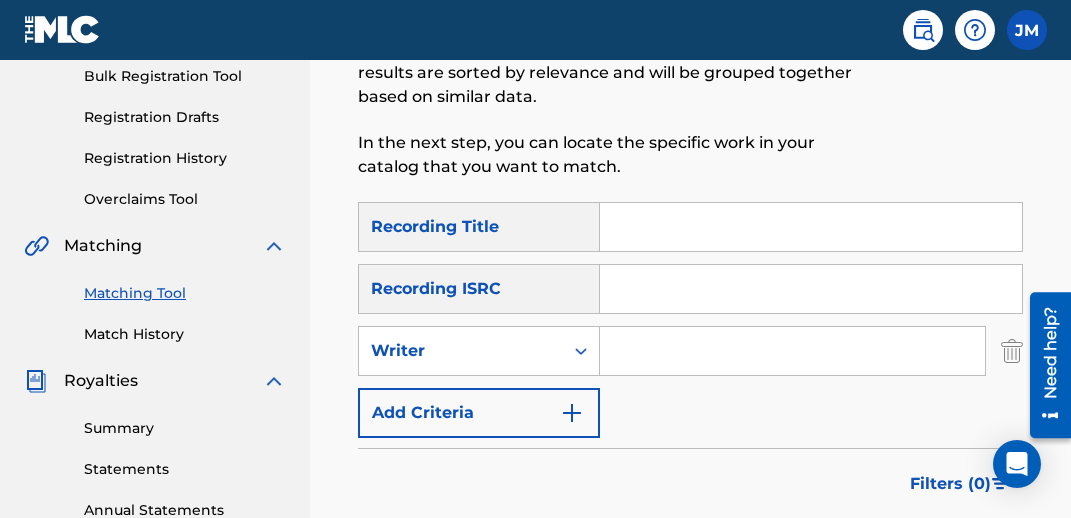 click on "SearchWithCriteria43cac523-f244-4b32-97ab-f3515b6239cd Recording Title SearchWithCriteria55cb5630-687c-41ee-bdc1-100070176cc9 Recording ISRC SearchWithCriteria0d2eac51-2a79-4242-b22b-b359c2096a21 Writer Add Criteria" at bounding box center [690, 320] 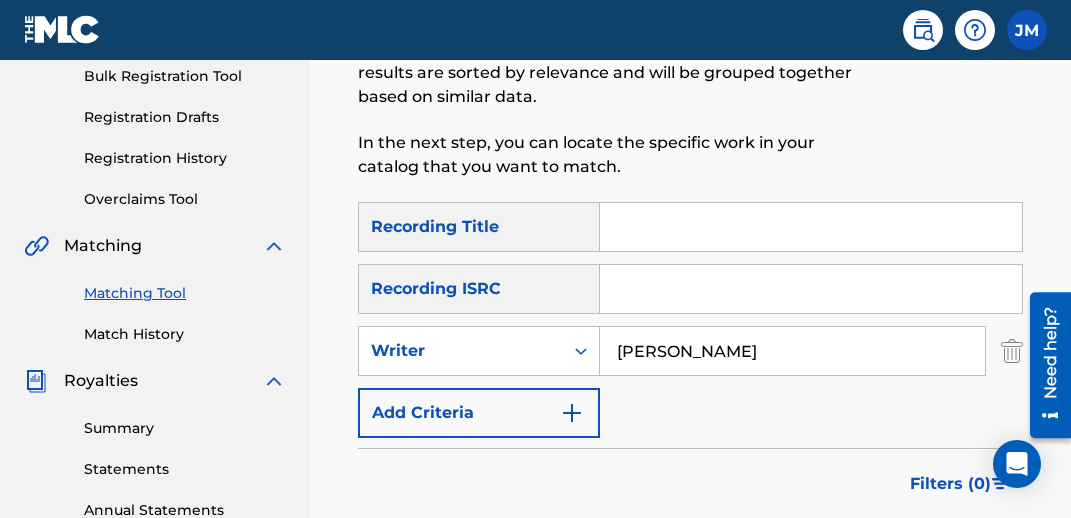 type on "[PERSON_NAME]" 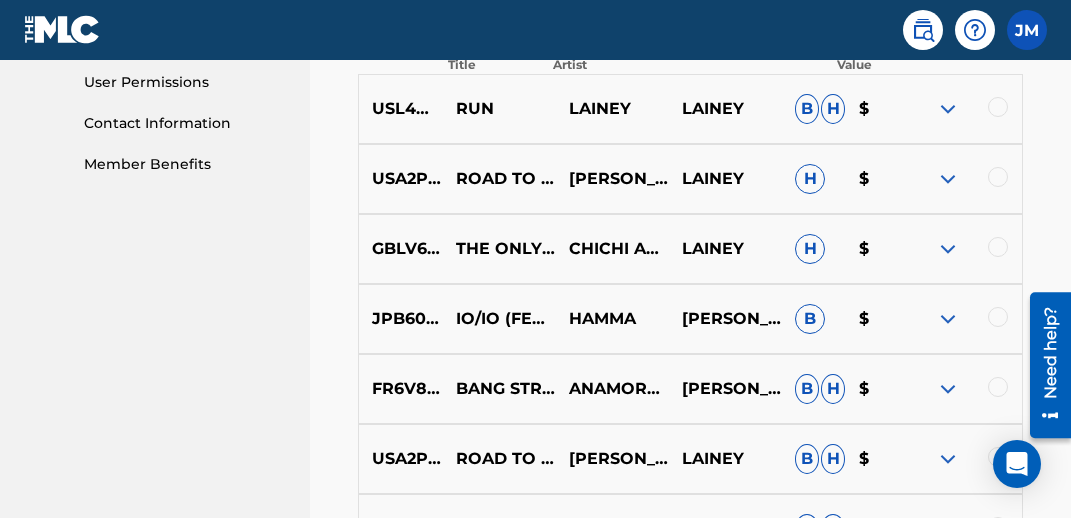 scroll, scrollTop: 200, scrollLeft: 0, axis: vertical 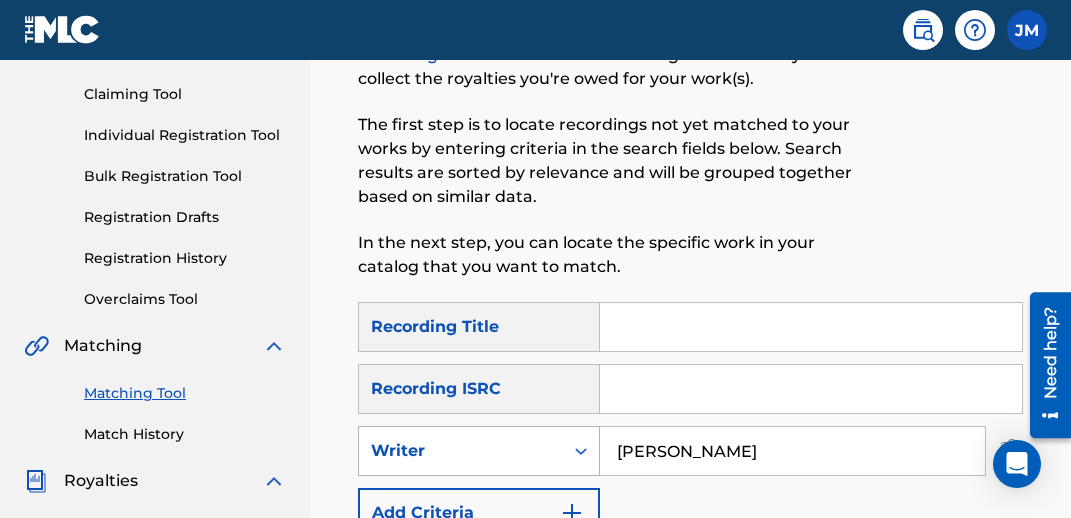 drag, startPoint x: 757, startPoint y: 456, endPoint x: 595, endPoint y: 453, distance: 162.02777 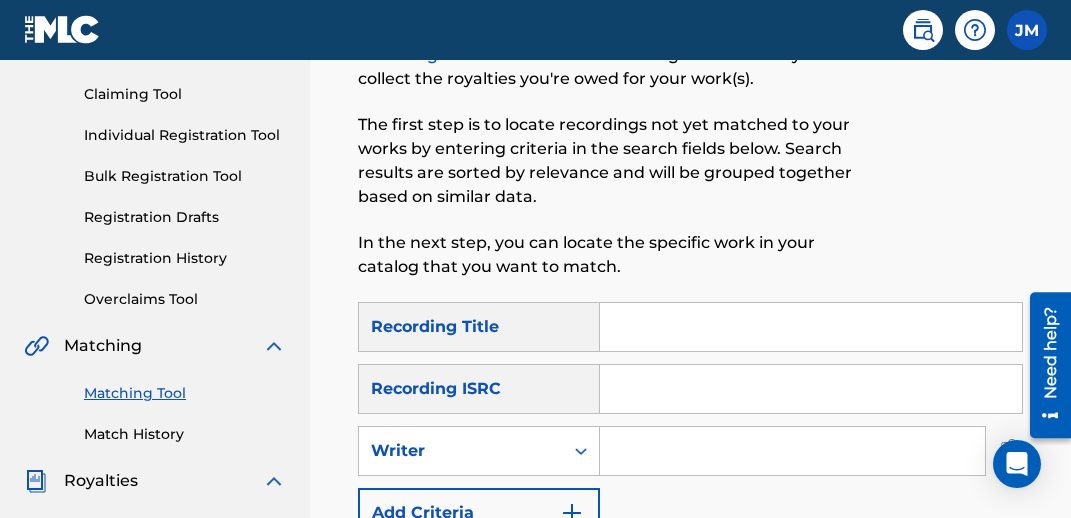 type 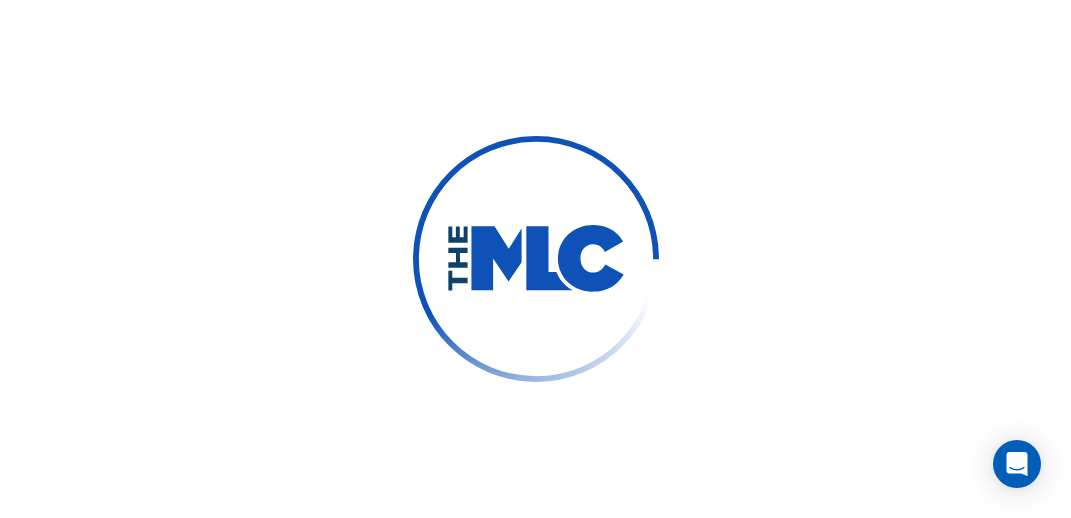 scroll, scrollTop: 0, scrollLeft: 0, axis: both 